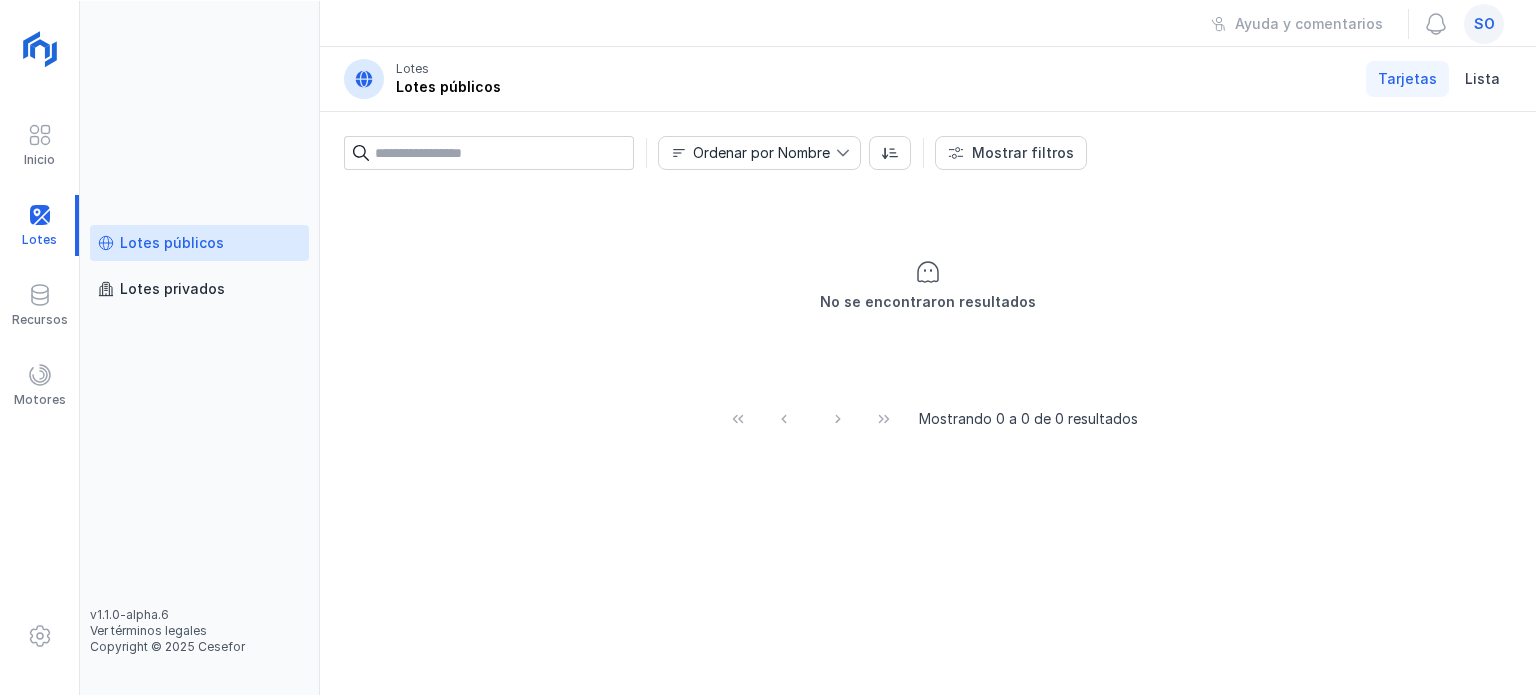 scroll, scrollTop: 0, scrollLeft: 0, axis: both 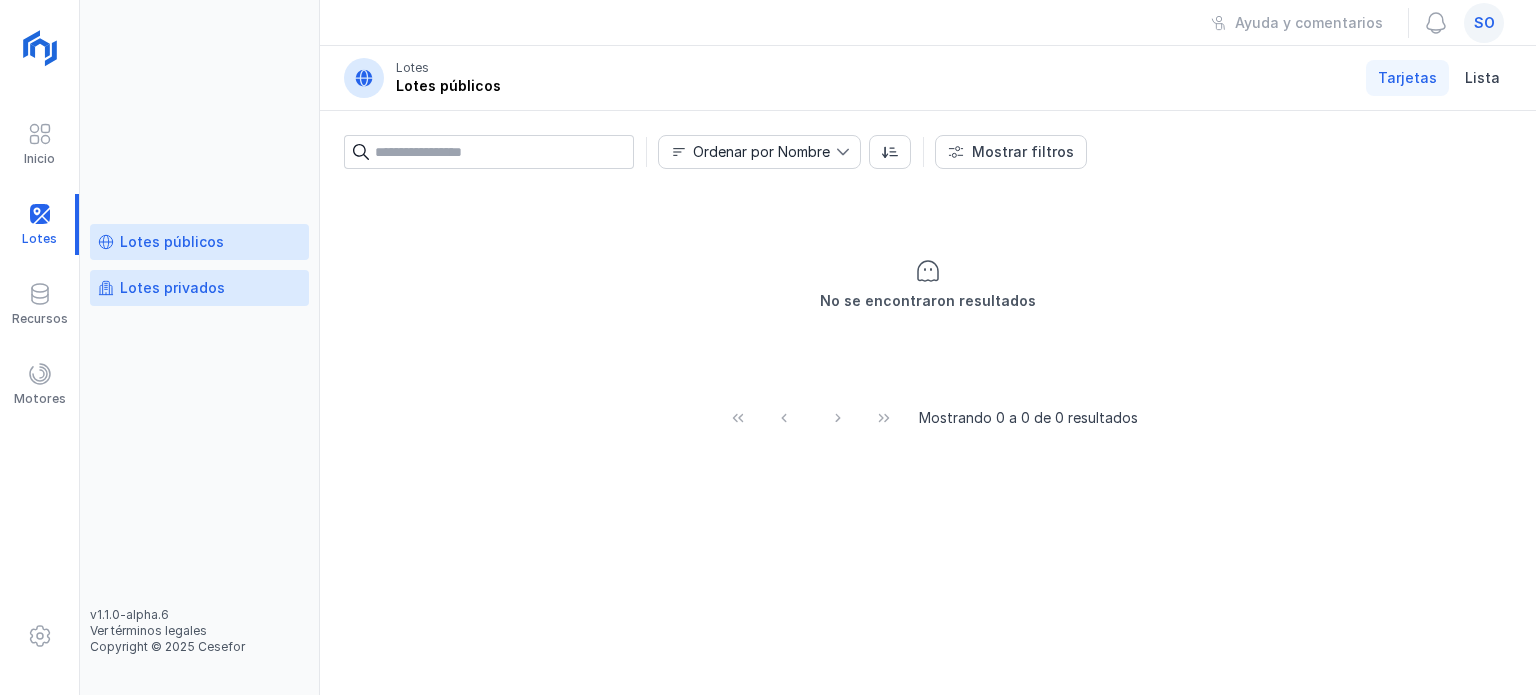 click on "Lotes privados" at bounding box center [199, 288] 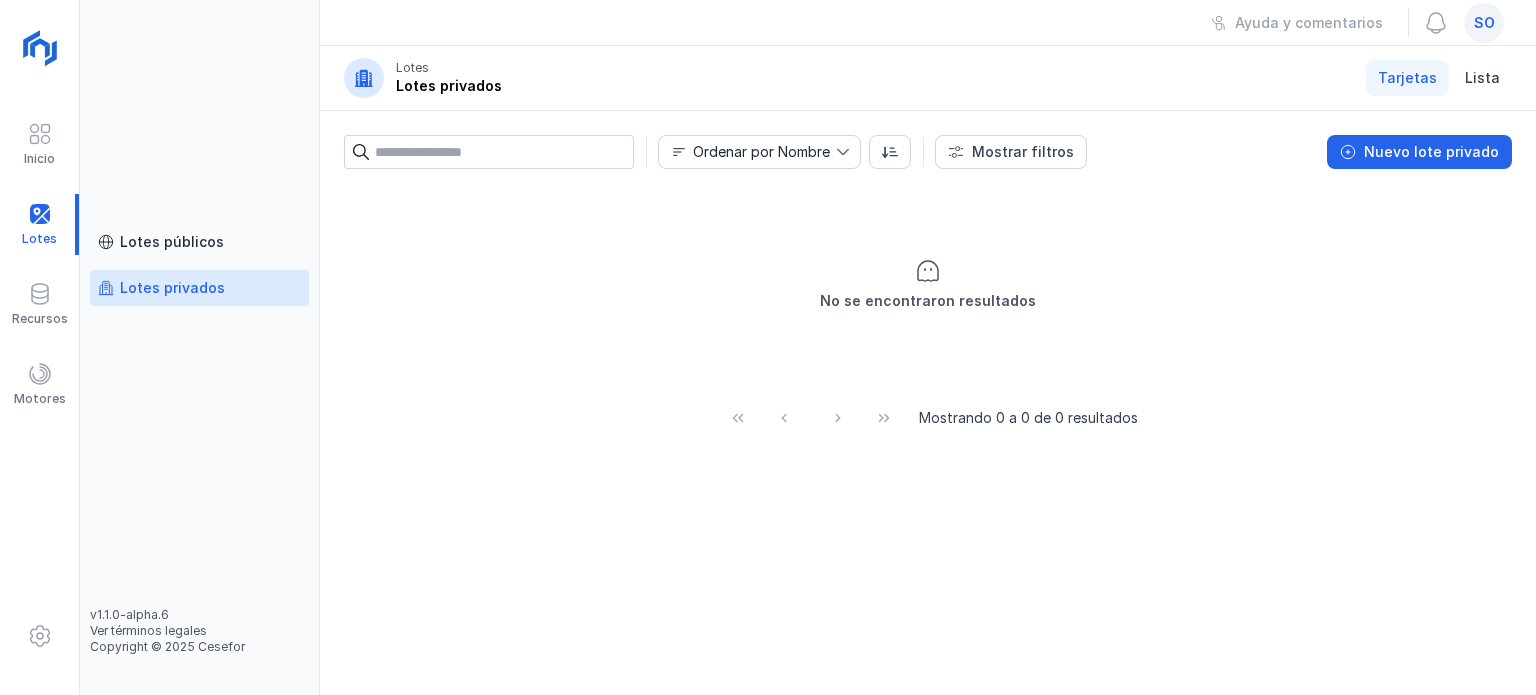 click on "so" at bounding box center [1484, 23] 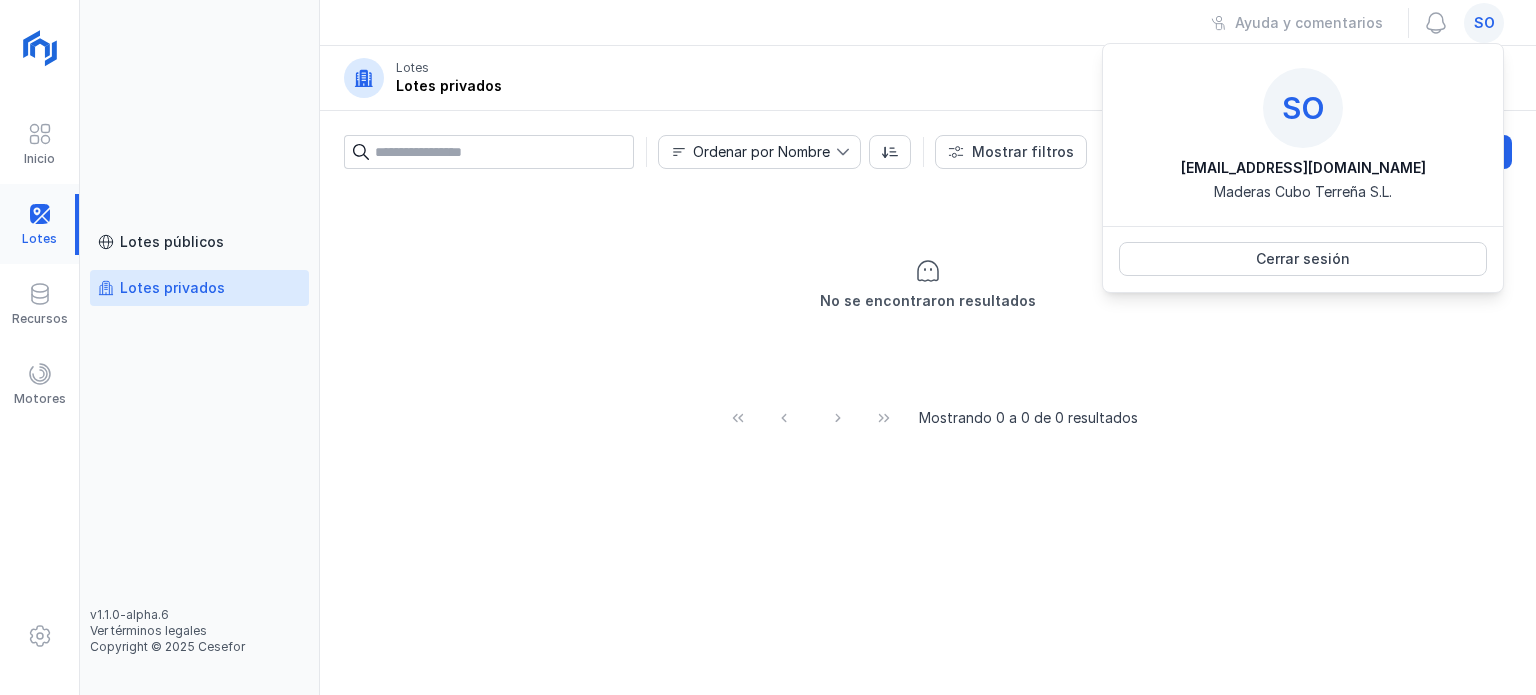 click at bounding box center [39, 224] 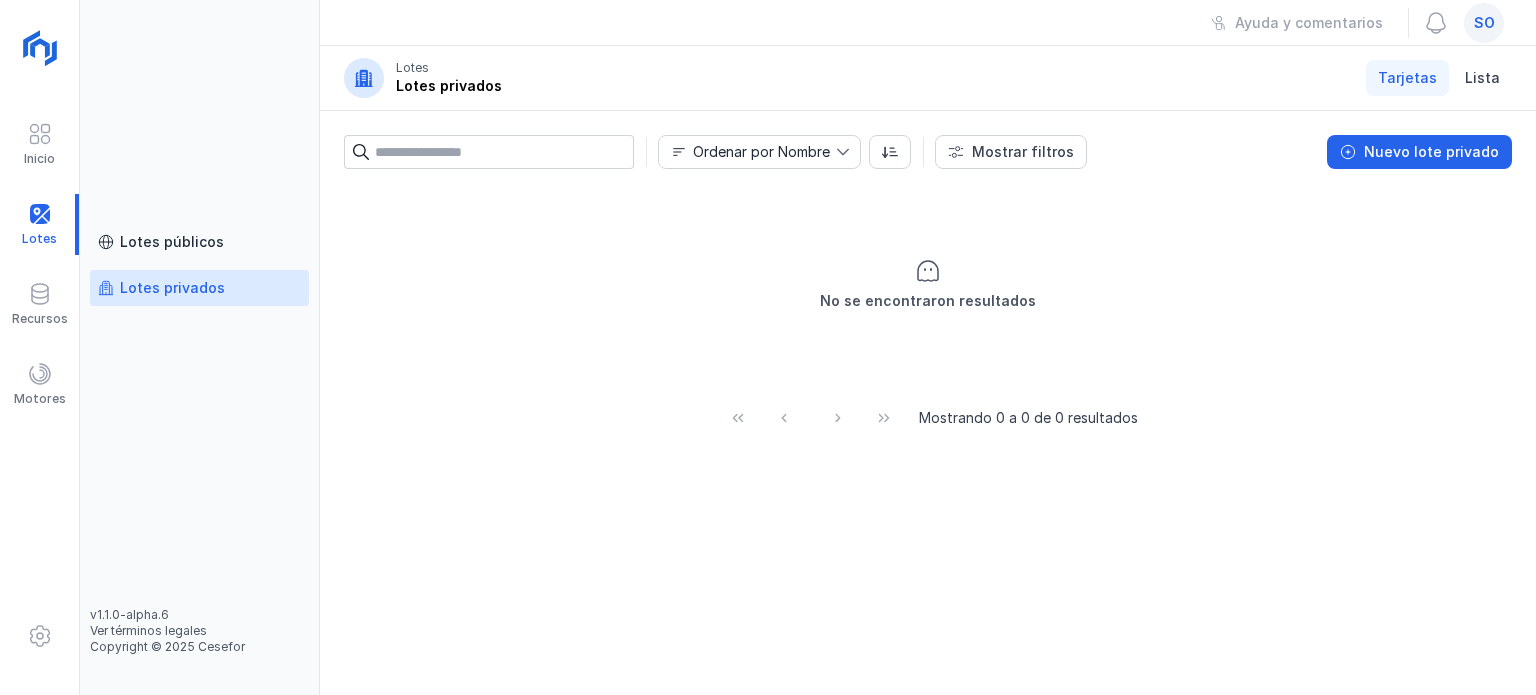 click on "so" at bounding box center (1484, 23) 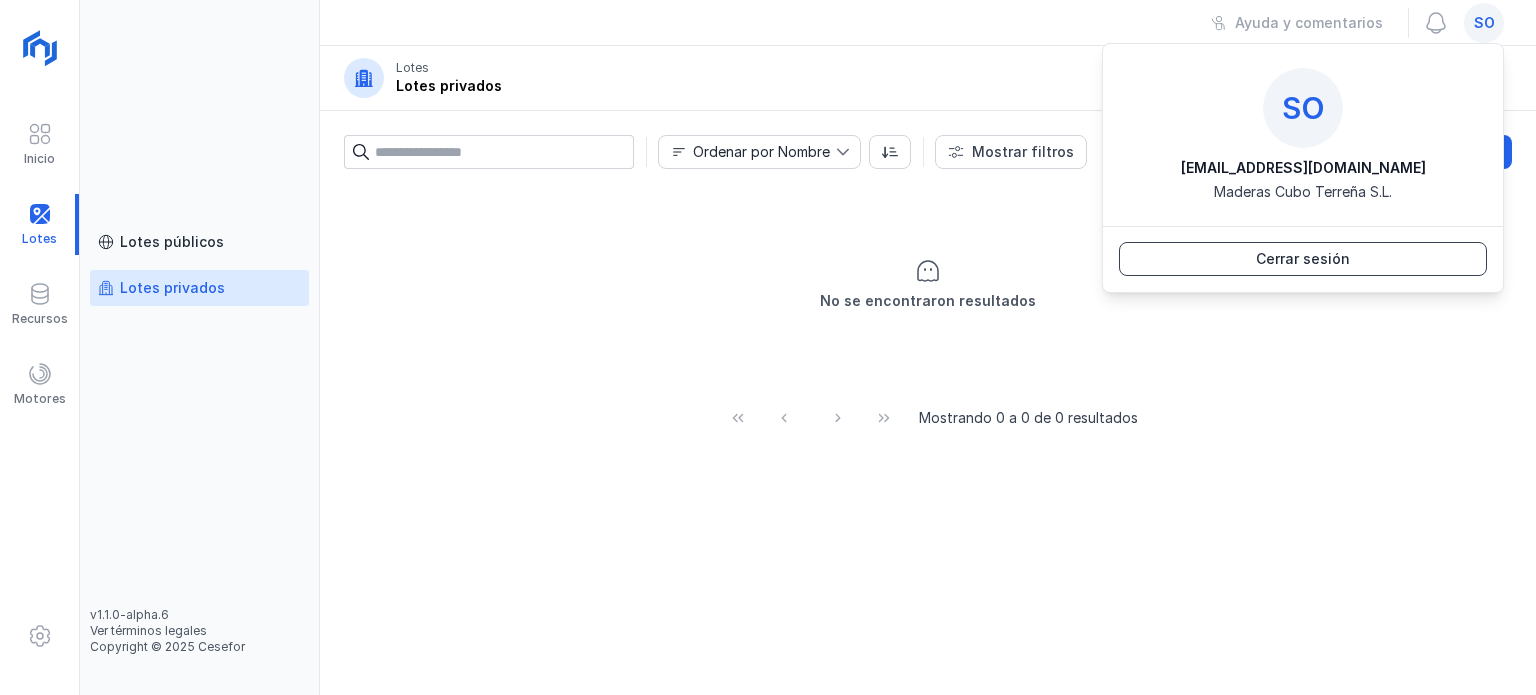 click on "Cerrar sesión" 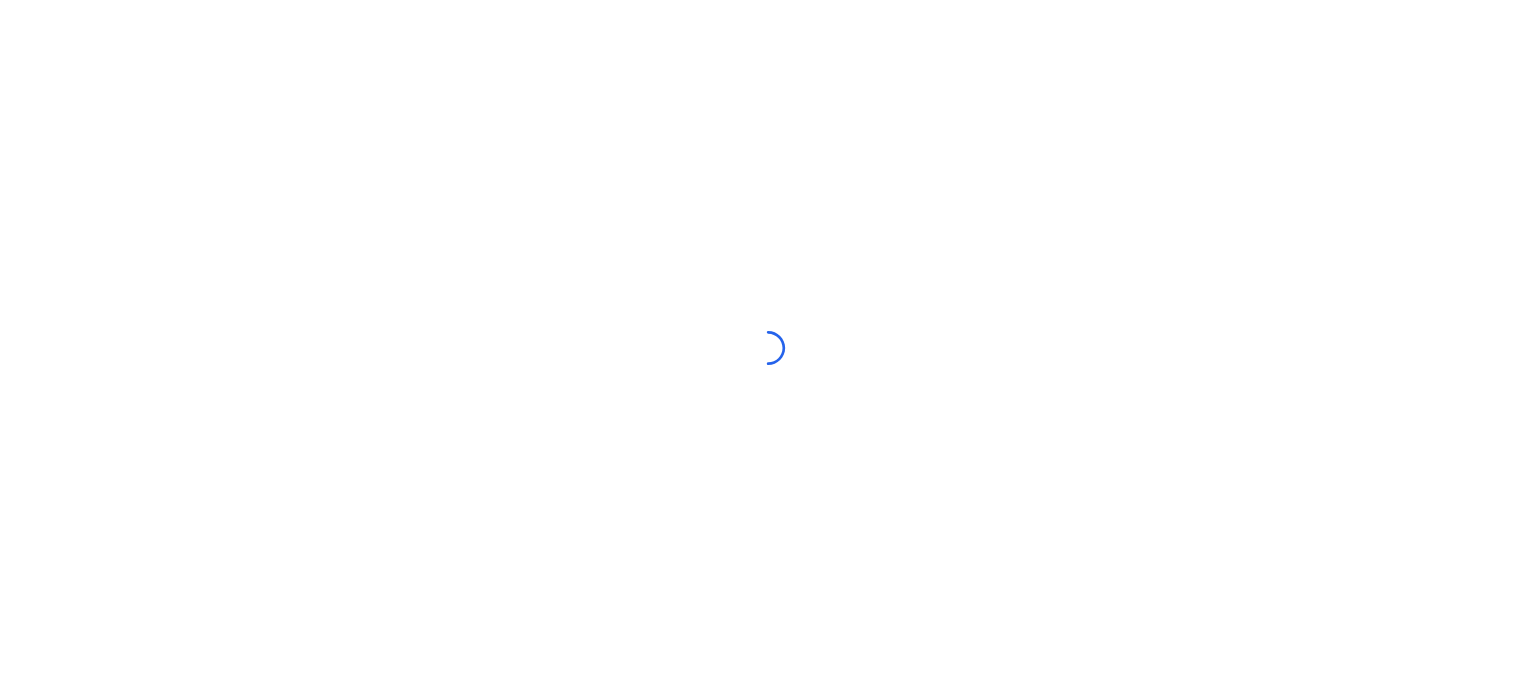 scroll, scrollTop: 0, scrollLeft: 0, axis: both 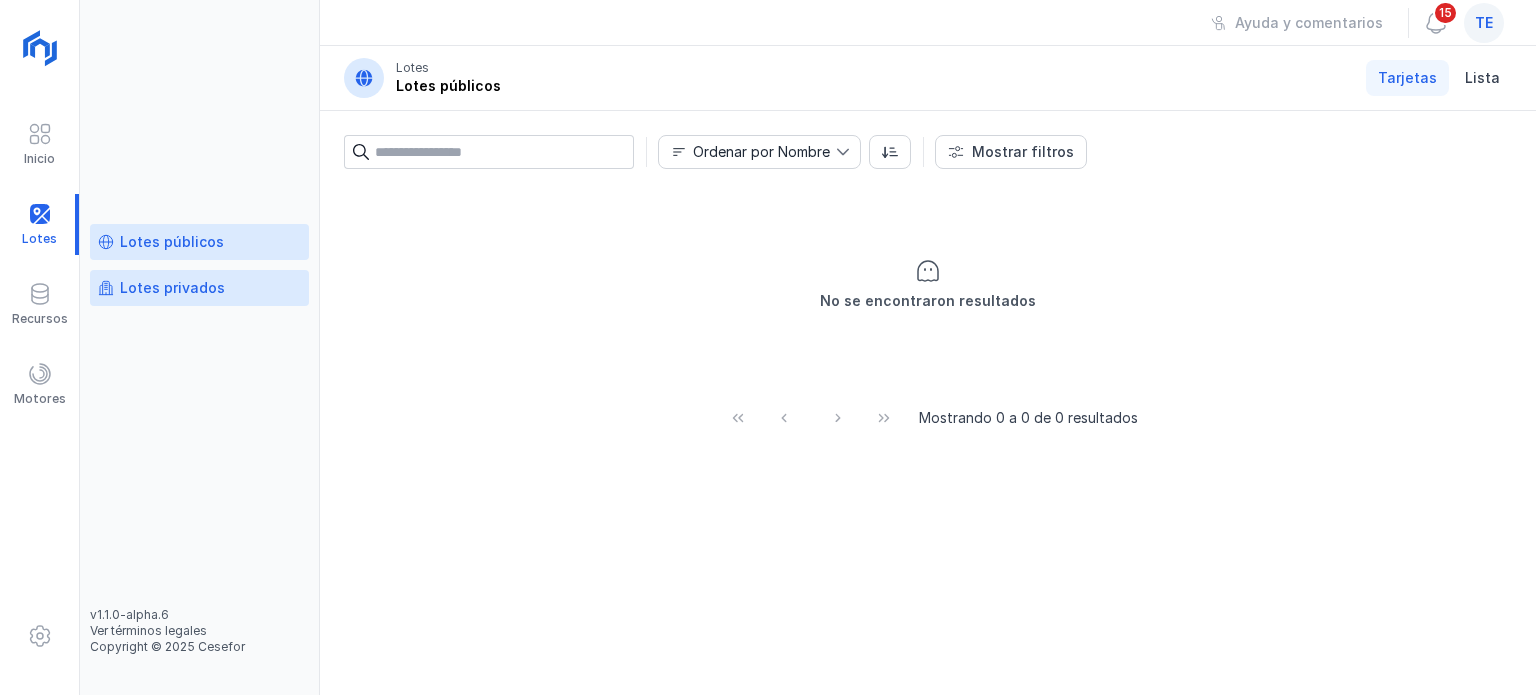 click on "Lotes privados" at bounding box center (199, 288) 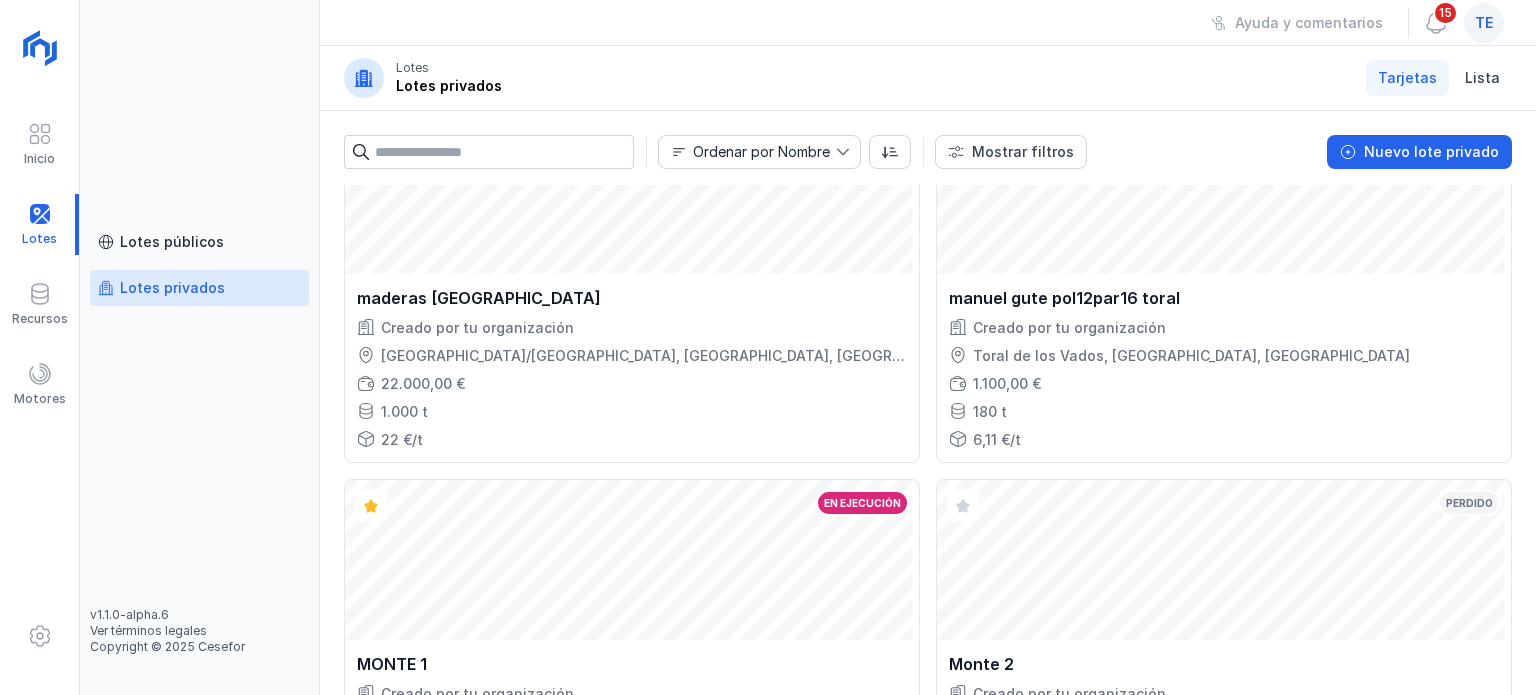 scroll, scrollTop: 3220, scrollLeft: 0, axis: vertical 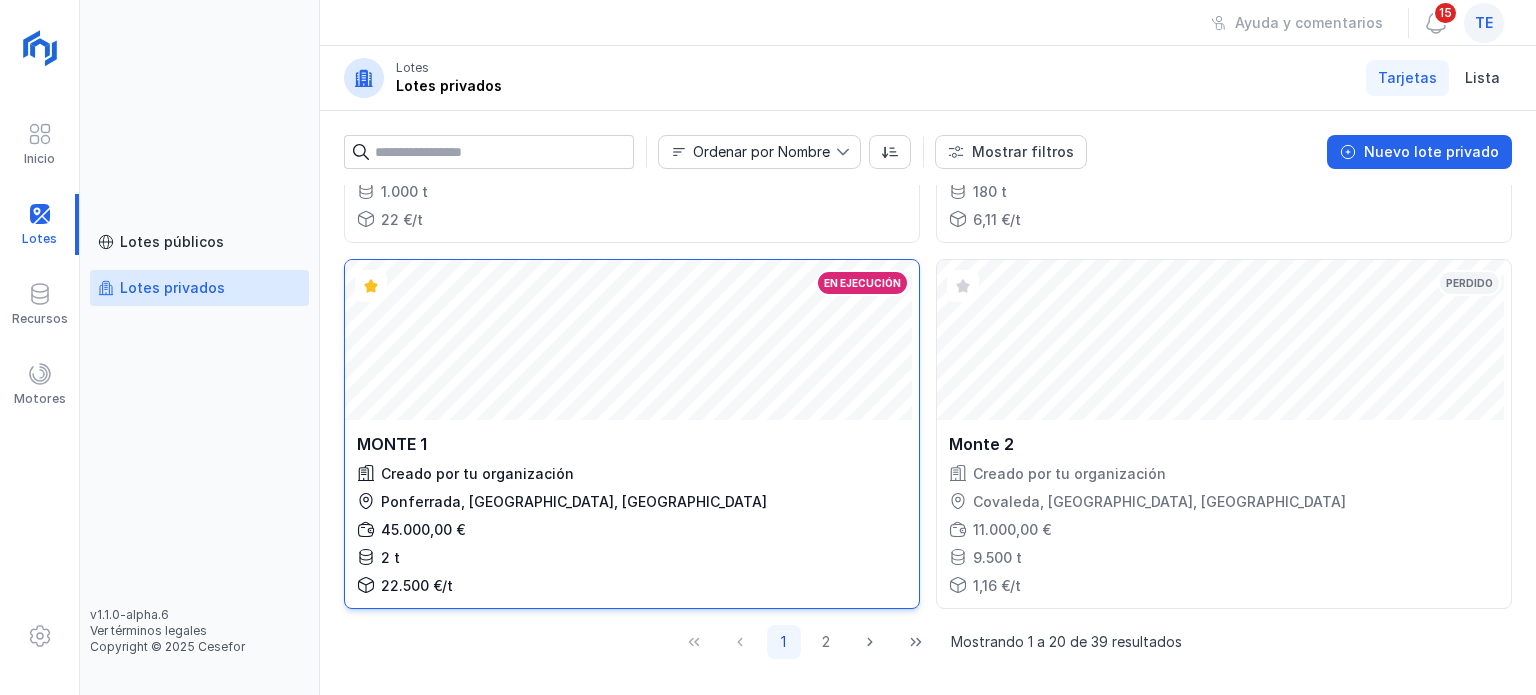 click on "MONTE 1 Creado por tu organización  Ponferrada, [GEOGRAPHIC_DATA], [GEOGRAPHIC_DATA]  45.000,00 €  2 t 22.500 €/t" at bounding box center [632, 514] 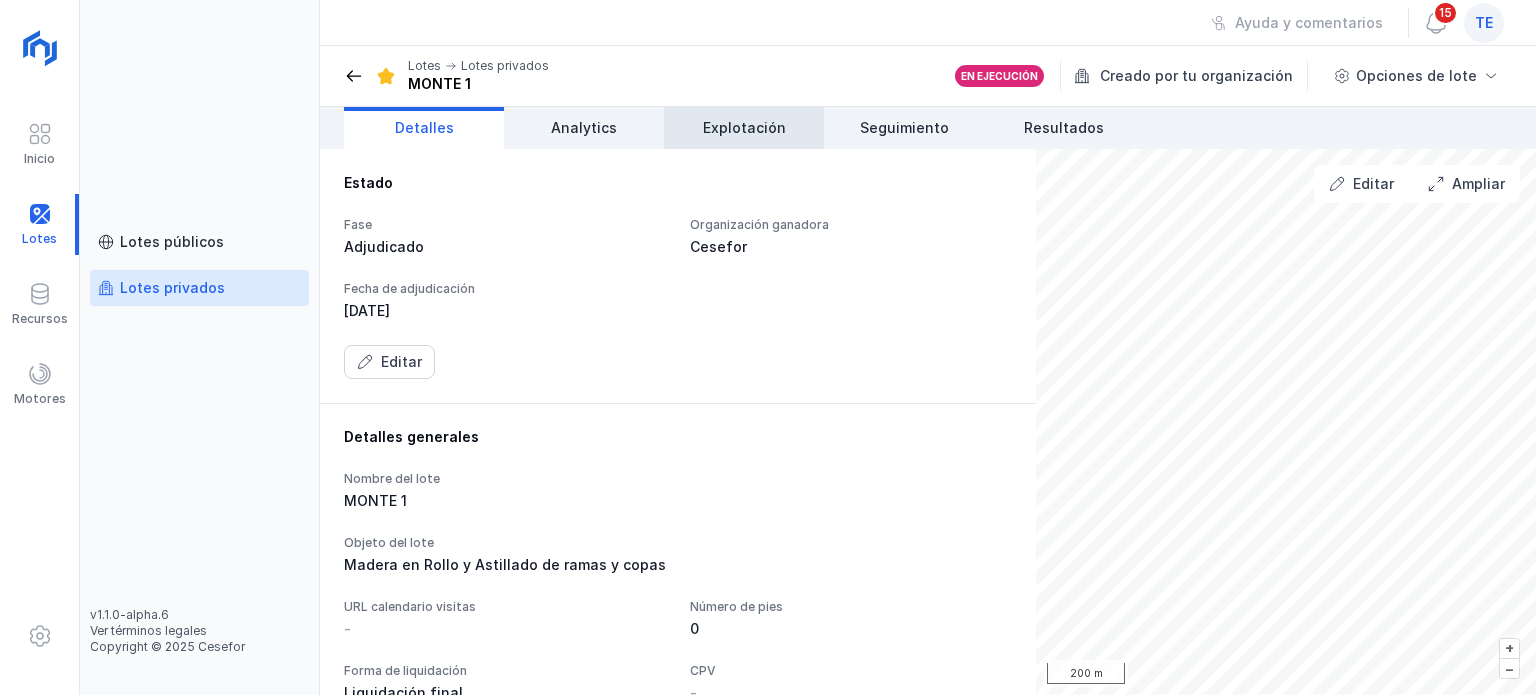 click on "Explotación" at bounding box center (744, 128) 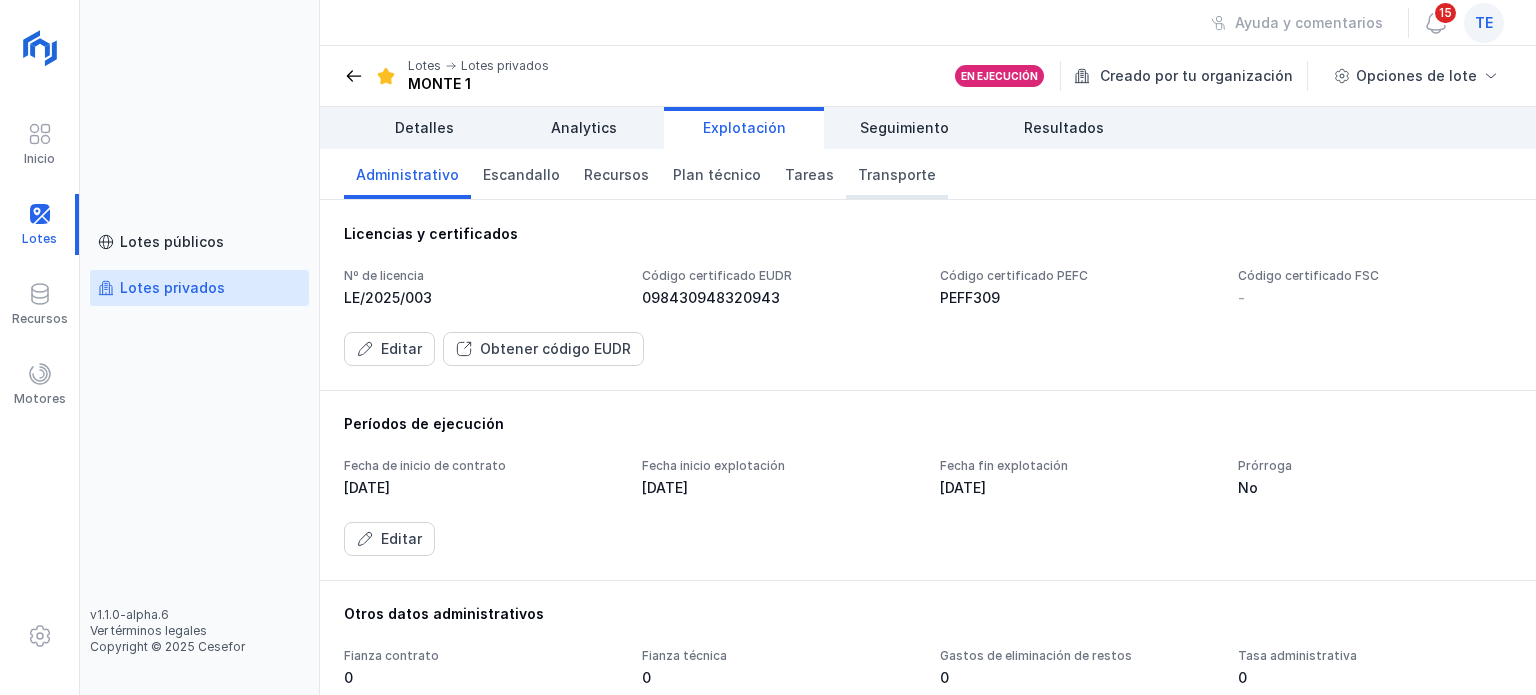 click on "Transporte" at bounding box center [897, 175] 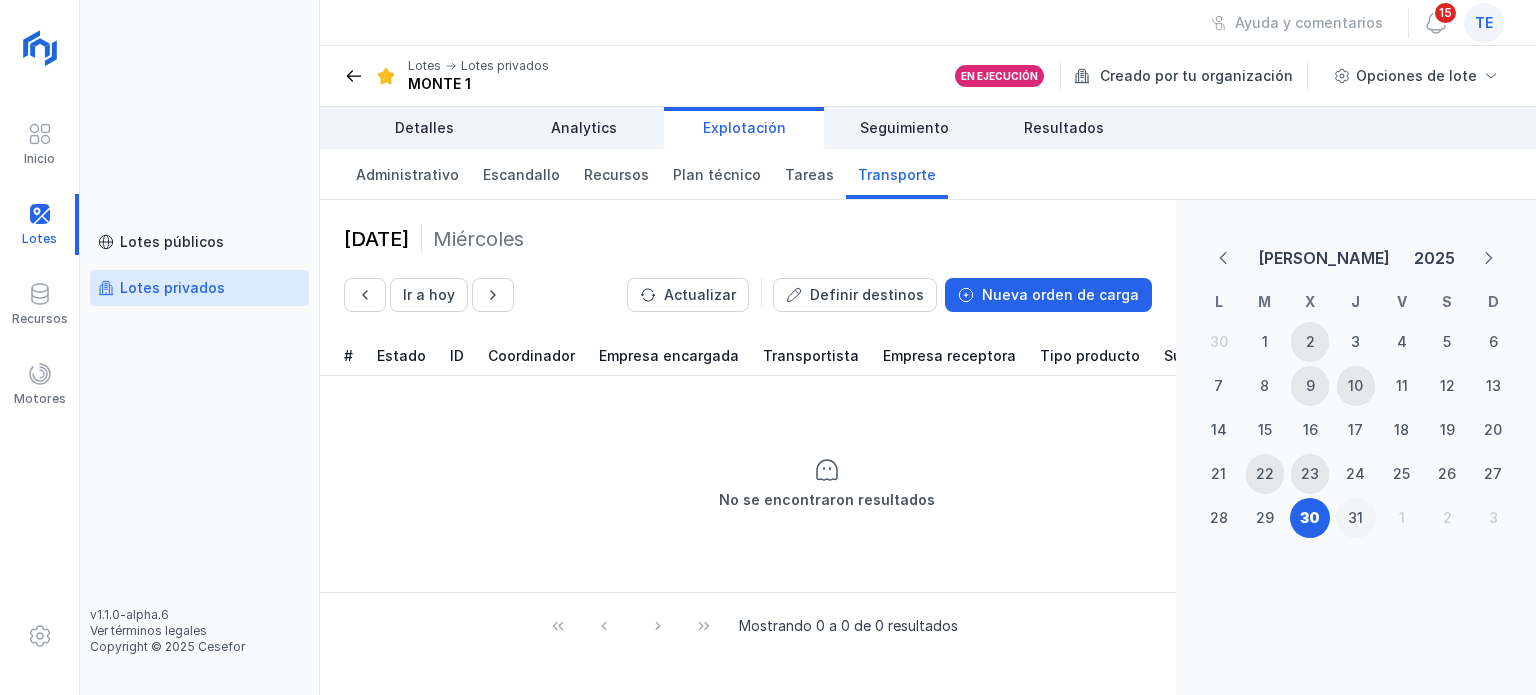 click on "31" at bounding box center [1355, 518] 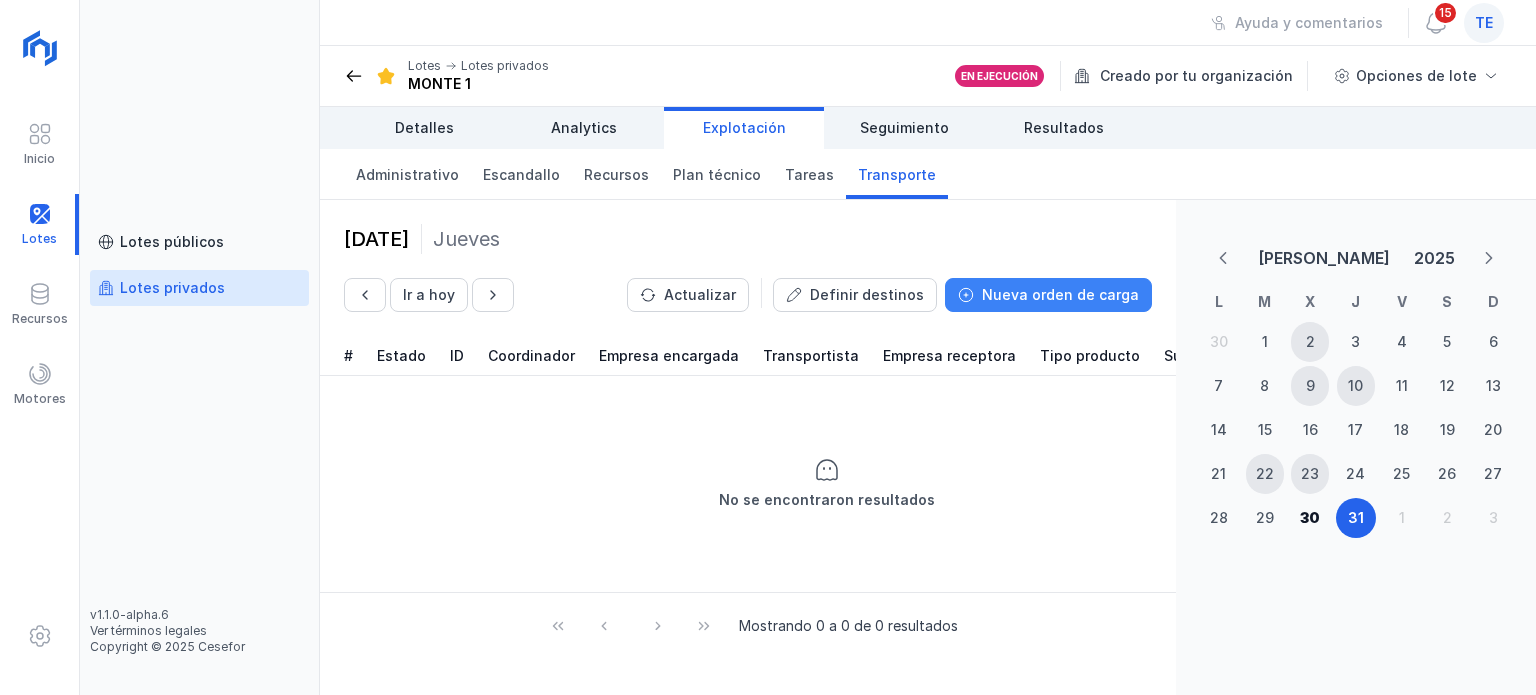 click on "Nueva orden de carga" 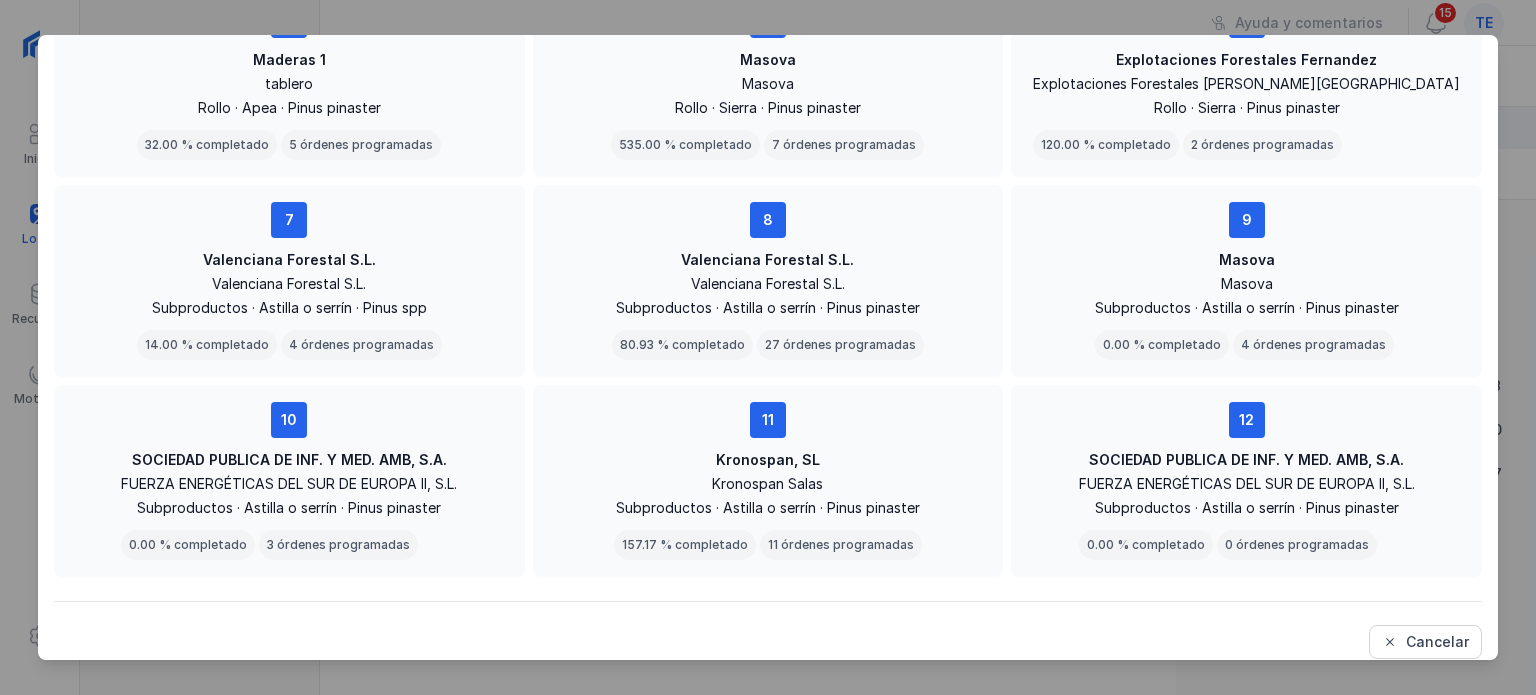 scroll, scrollTop: 396, scrollLeft: 0, axis: vertical 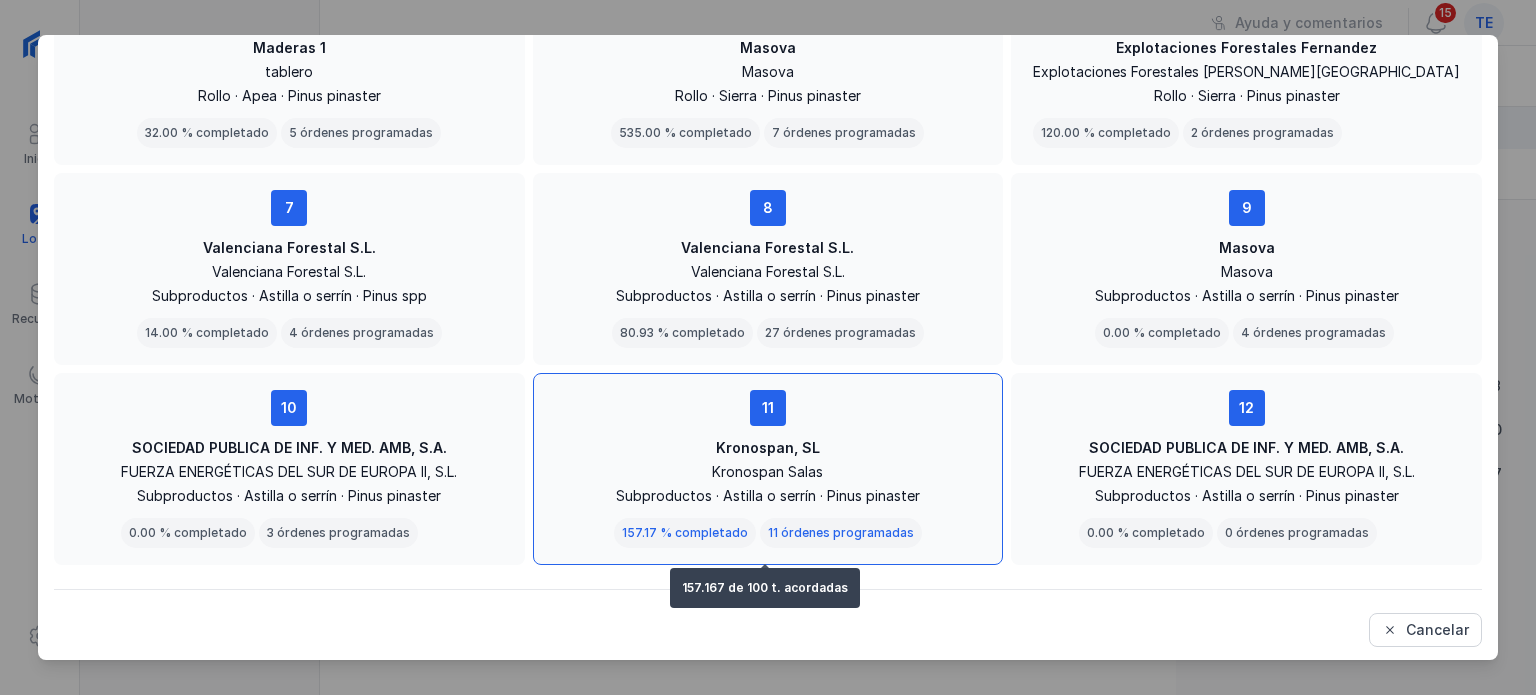 click on "Kronospan, SL Kronospan Salas Subproductos · Astilla o serrín · Pinus pinaster" at bounding box center (768, 472) 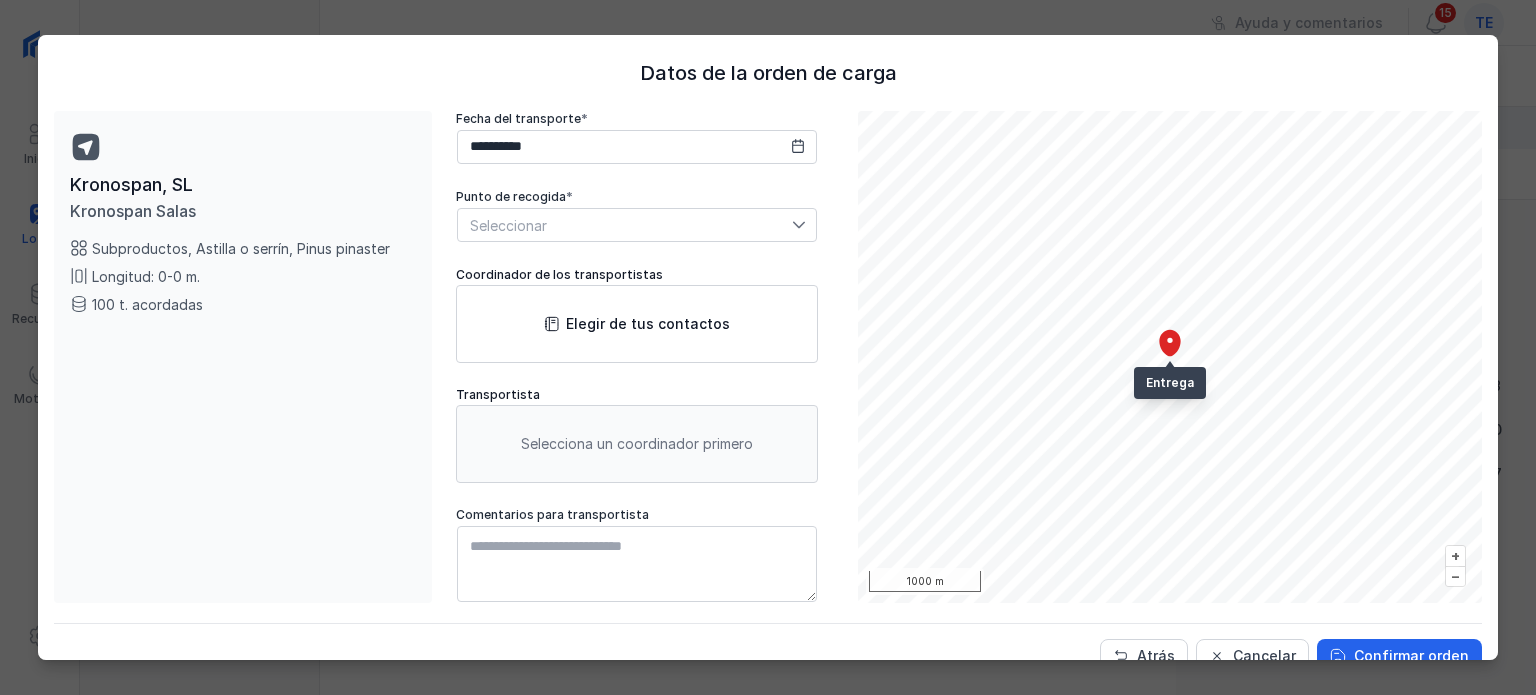 click on "Seleccionar" at bounding box center [625, 225] 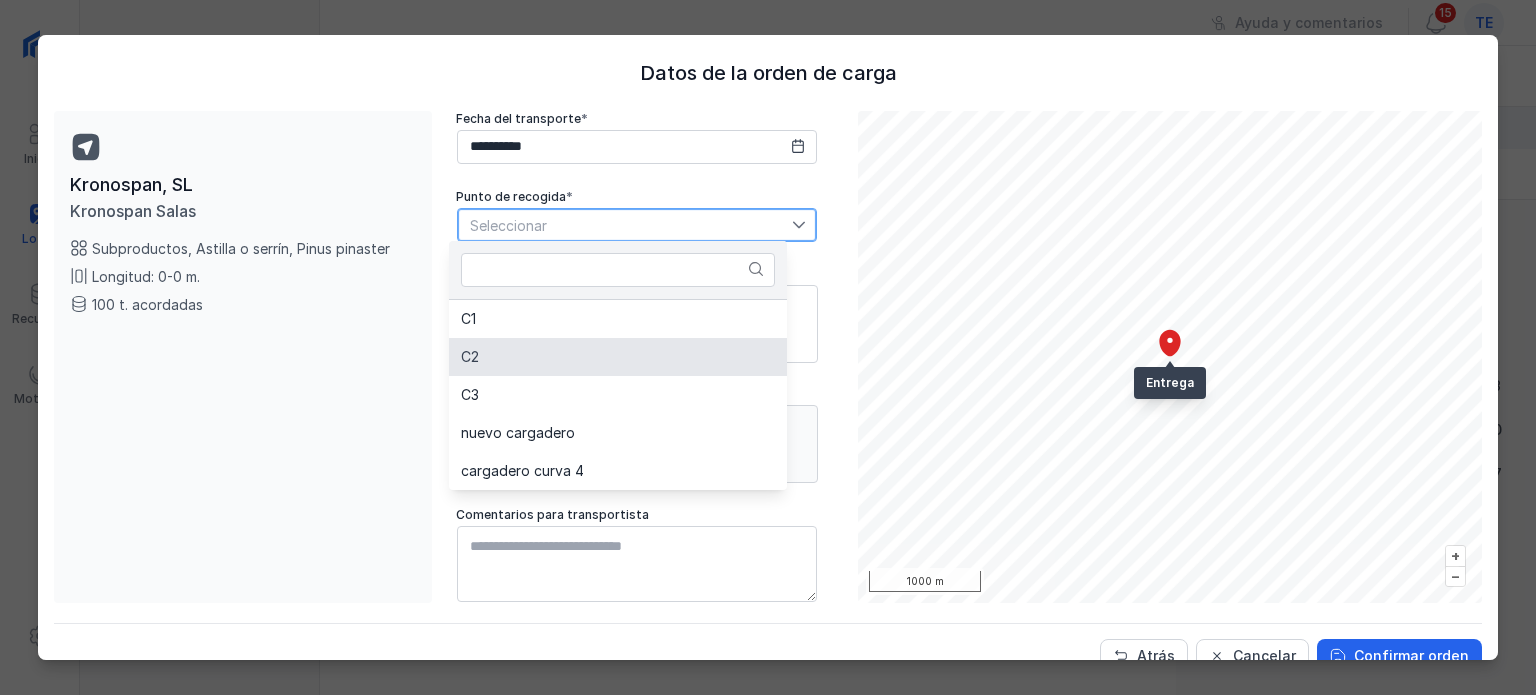 click on "C2" 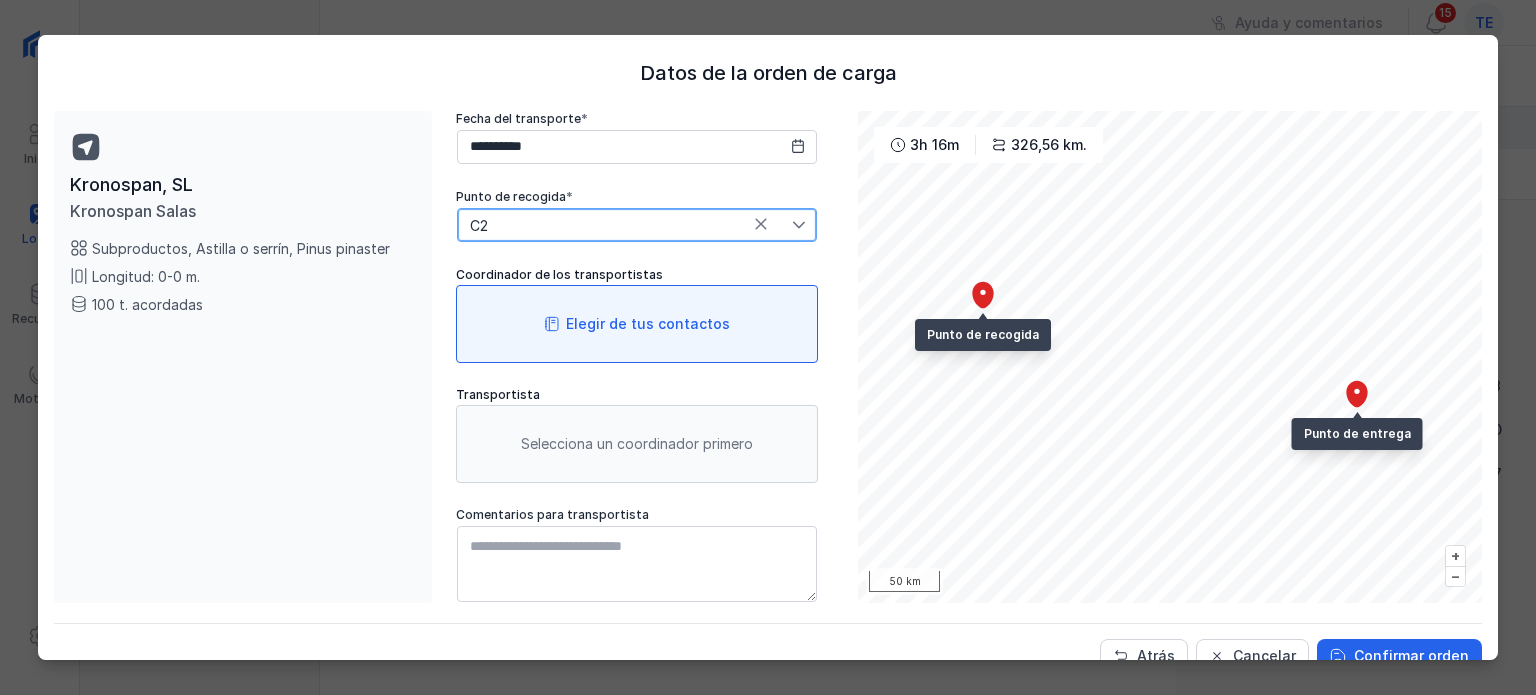 click on "Elegir de tus contactos" at bounding box center [637, 324] 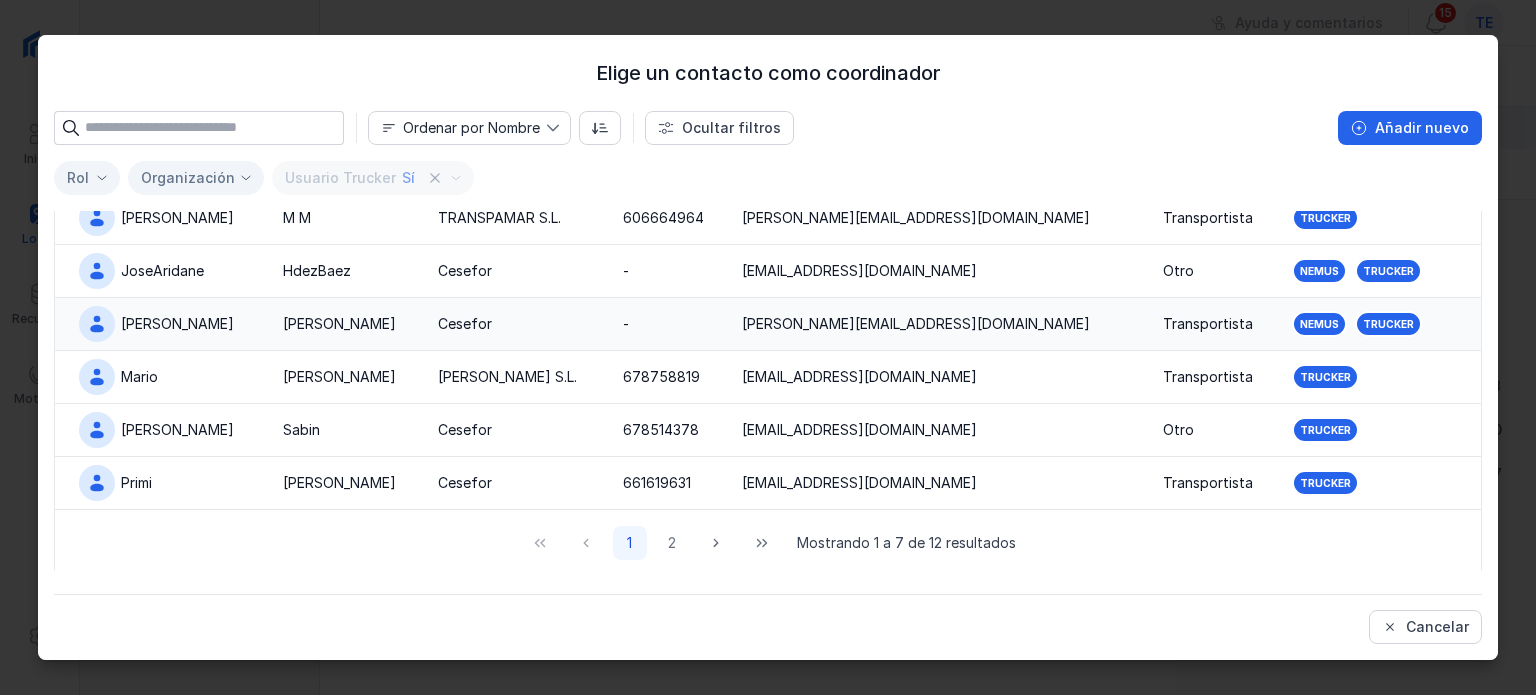 scroll, scrollTop: 117, scrollLeft: 0, axis: vertical 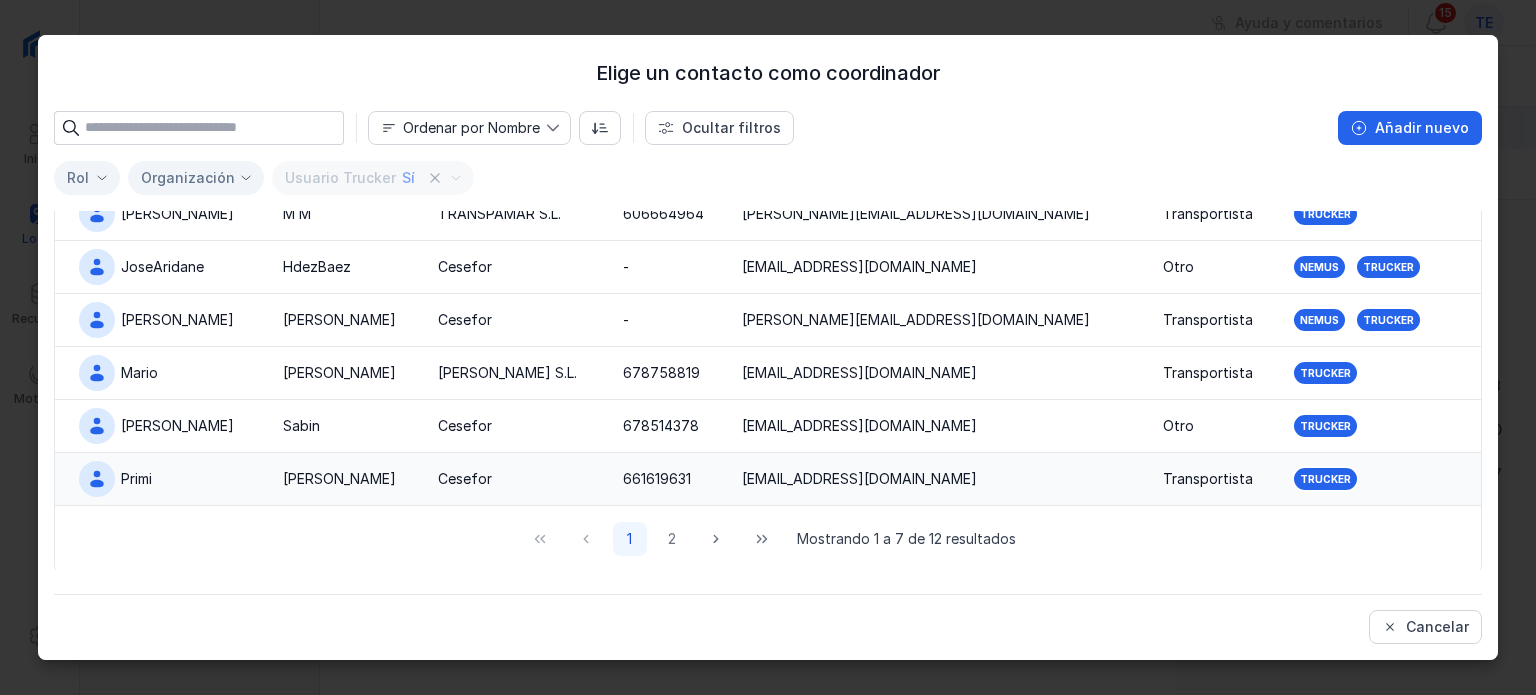click on "Primi" 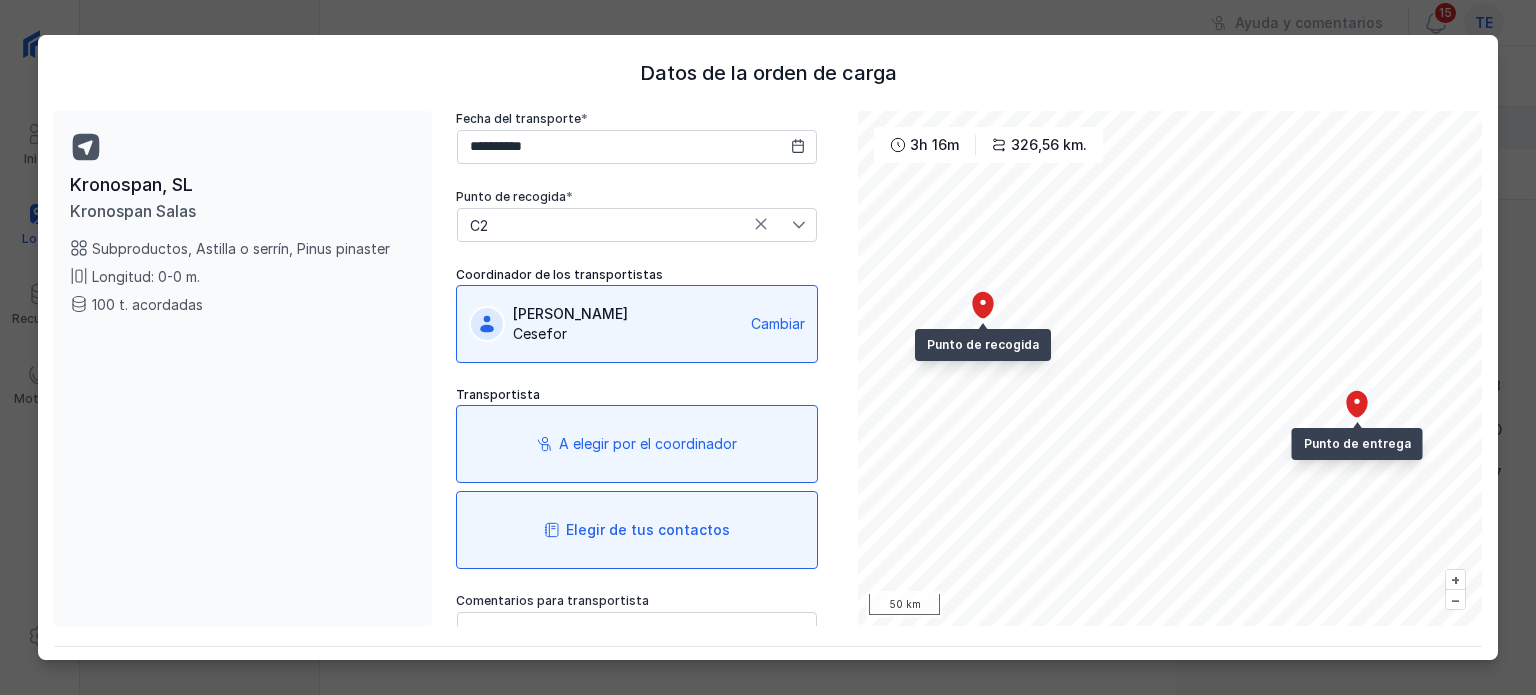 click on "Elegir de tus contactos" at bounding box center [637, 530] 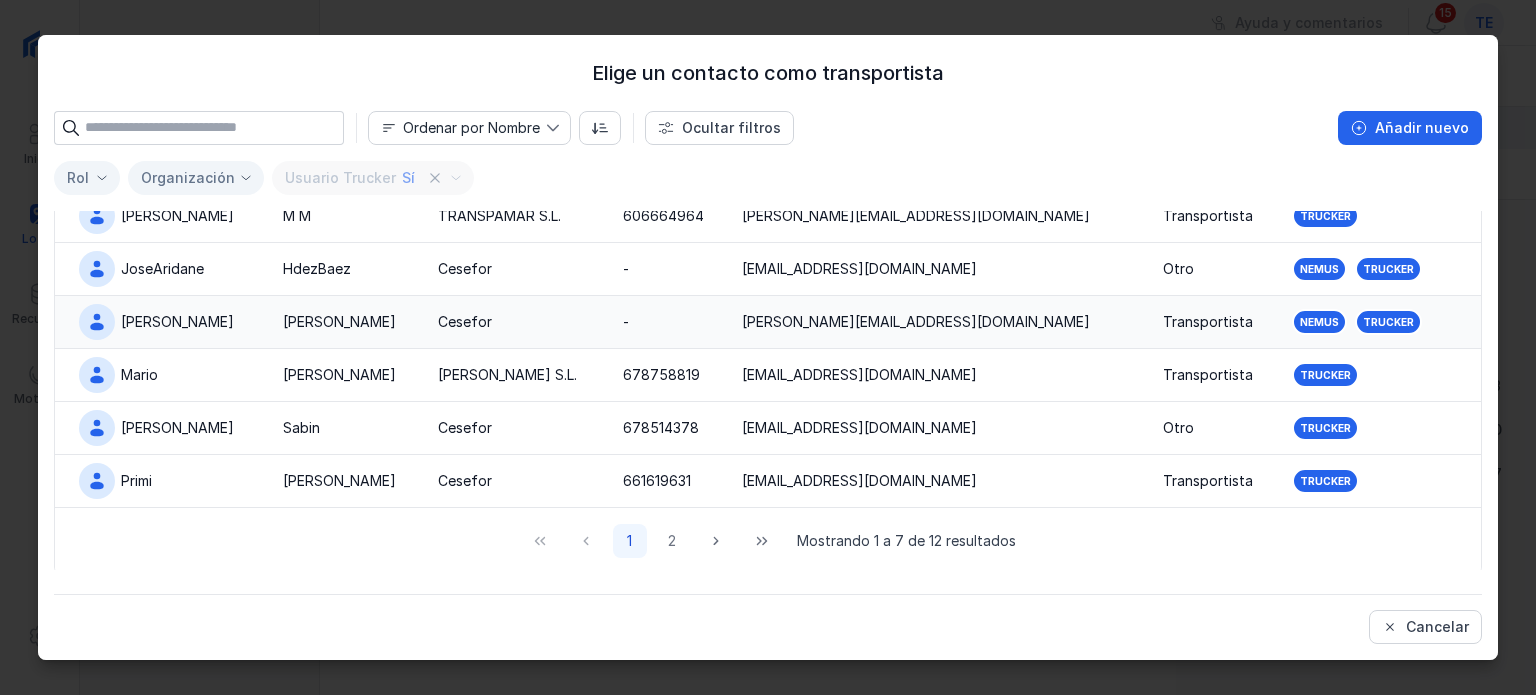 scroll, scrollTop: 117, scrollLeft: 0, axis: vertical 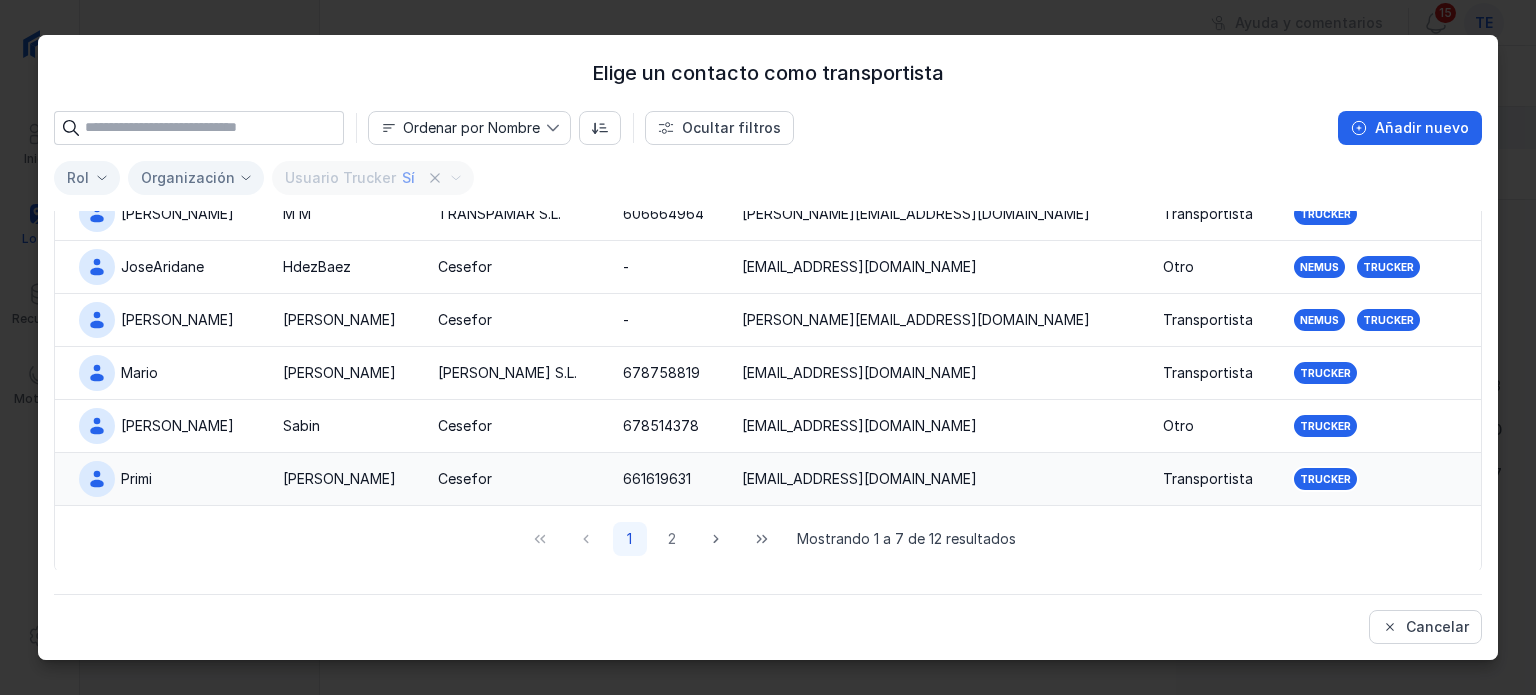 click on "[PERSON_NAME]" 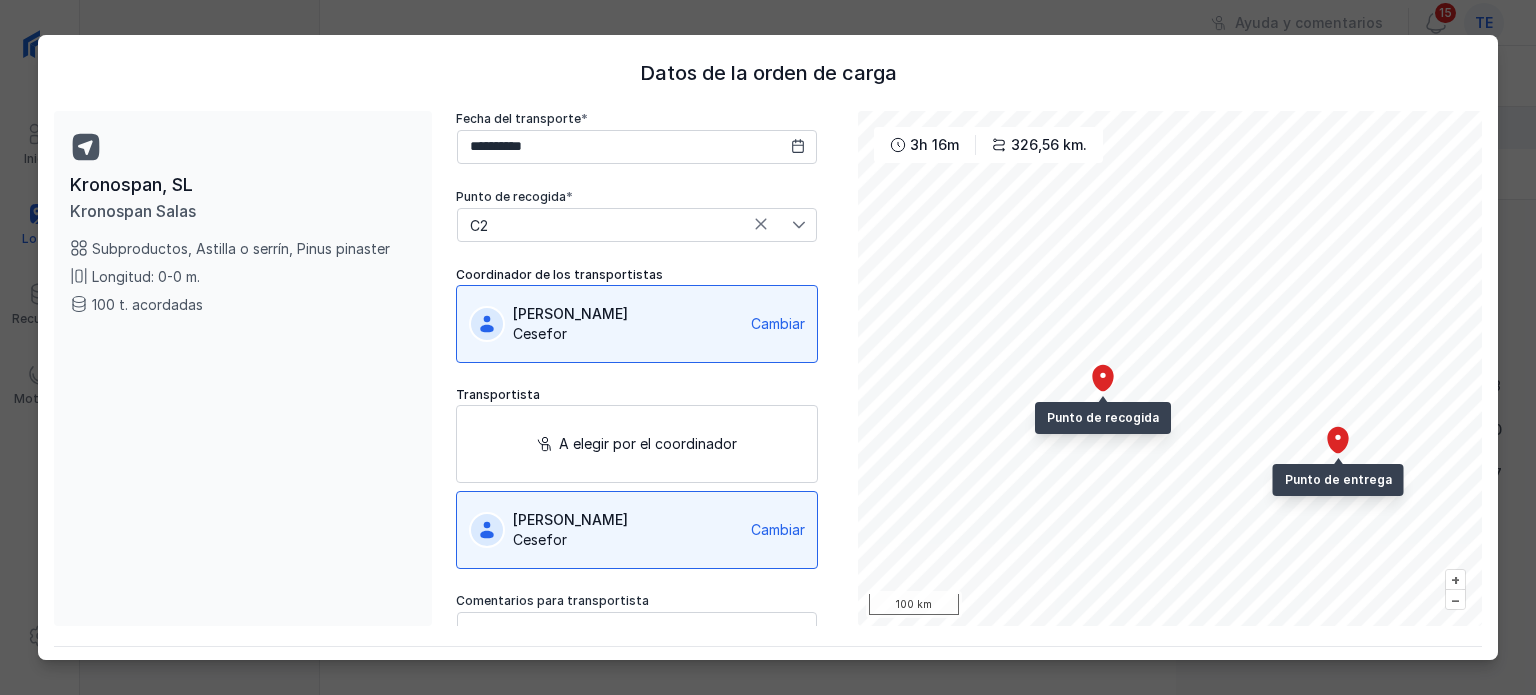 scroll, scrollTop: 36, scrollLeft: 0, axis: vertical 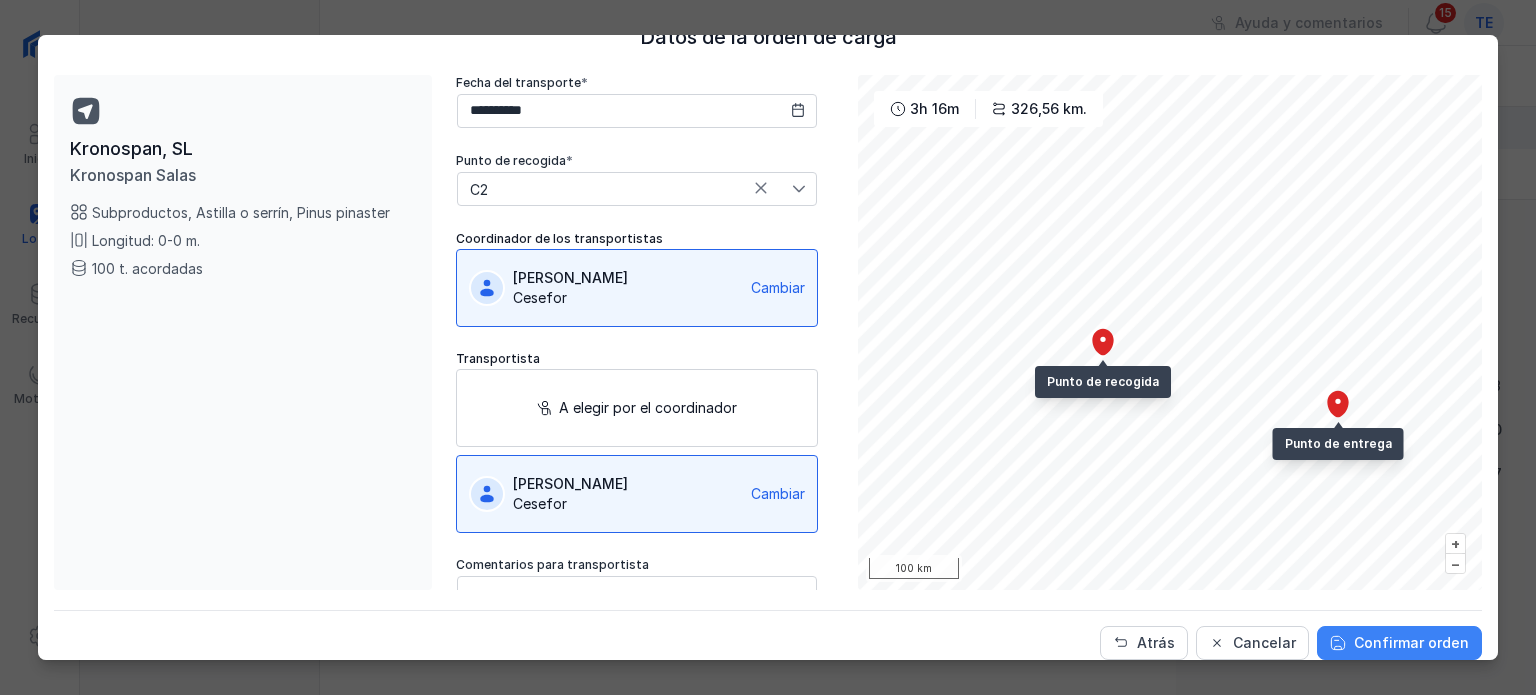 click on "Confirmar orden" 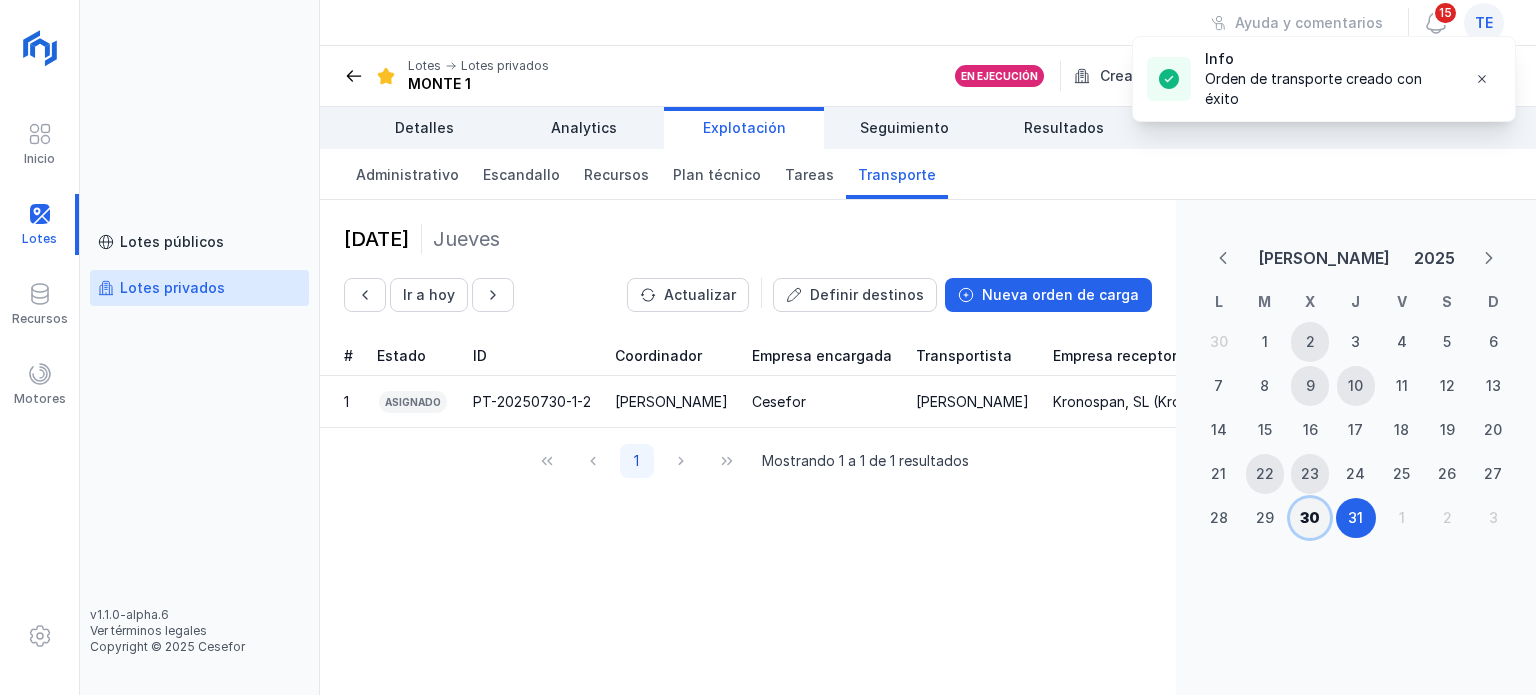 click on "30" at bounding box center (1310, 518) 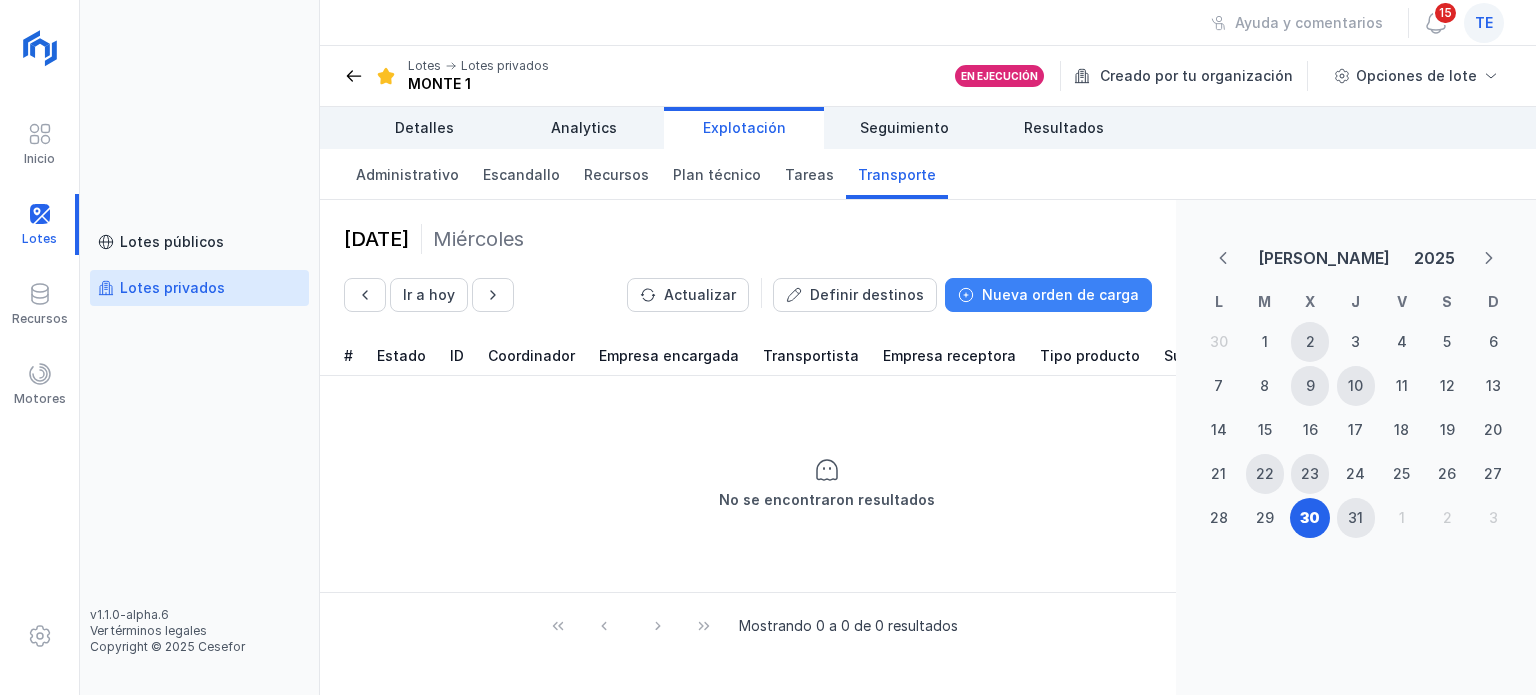 click on "Nueva orden de carga" 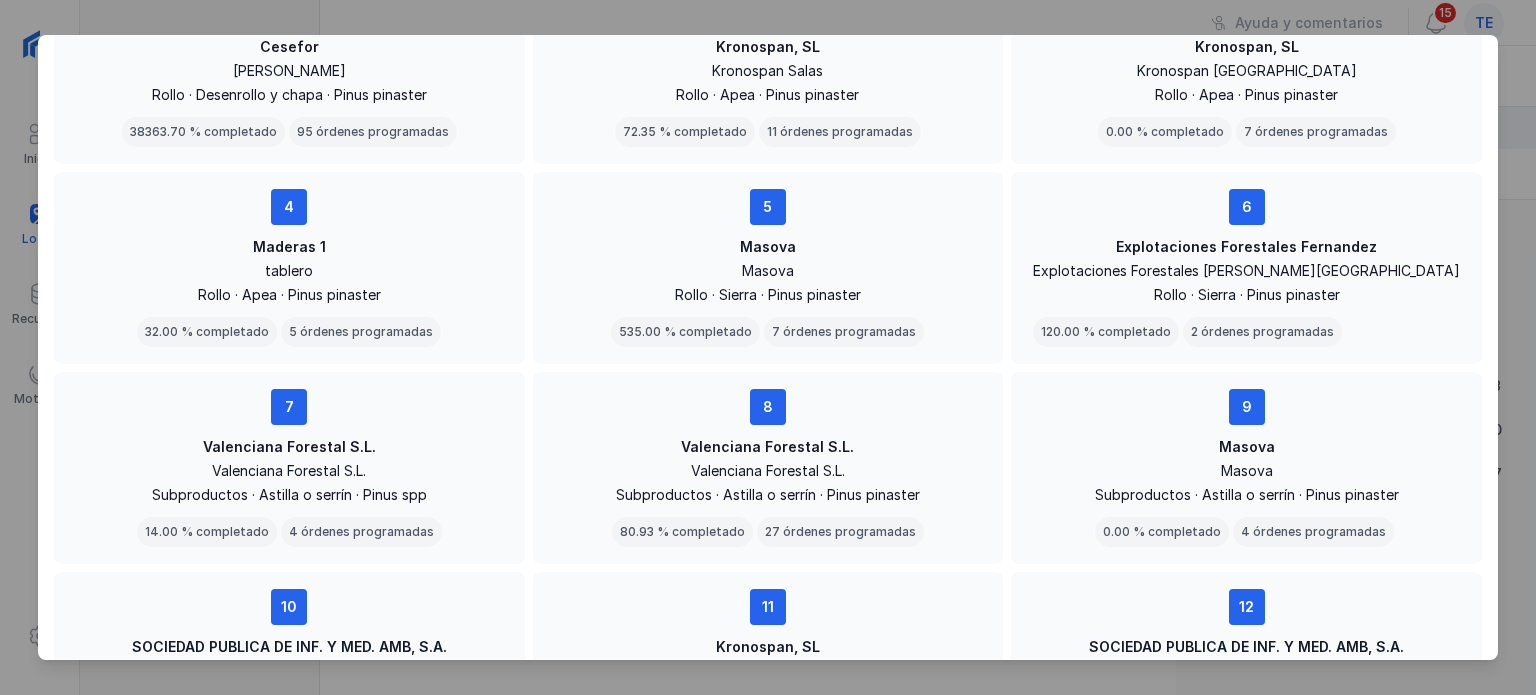 scroll, scrollTop: 200, scrollLeft: 0, axis: vertical 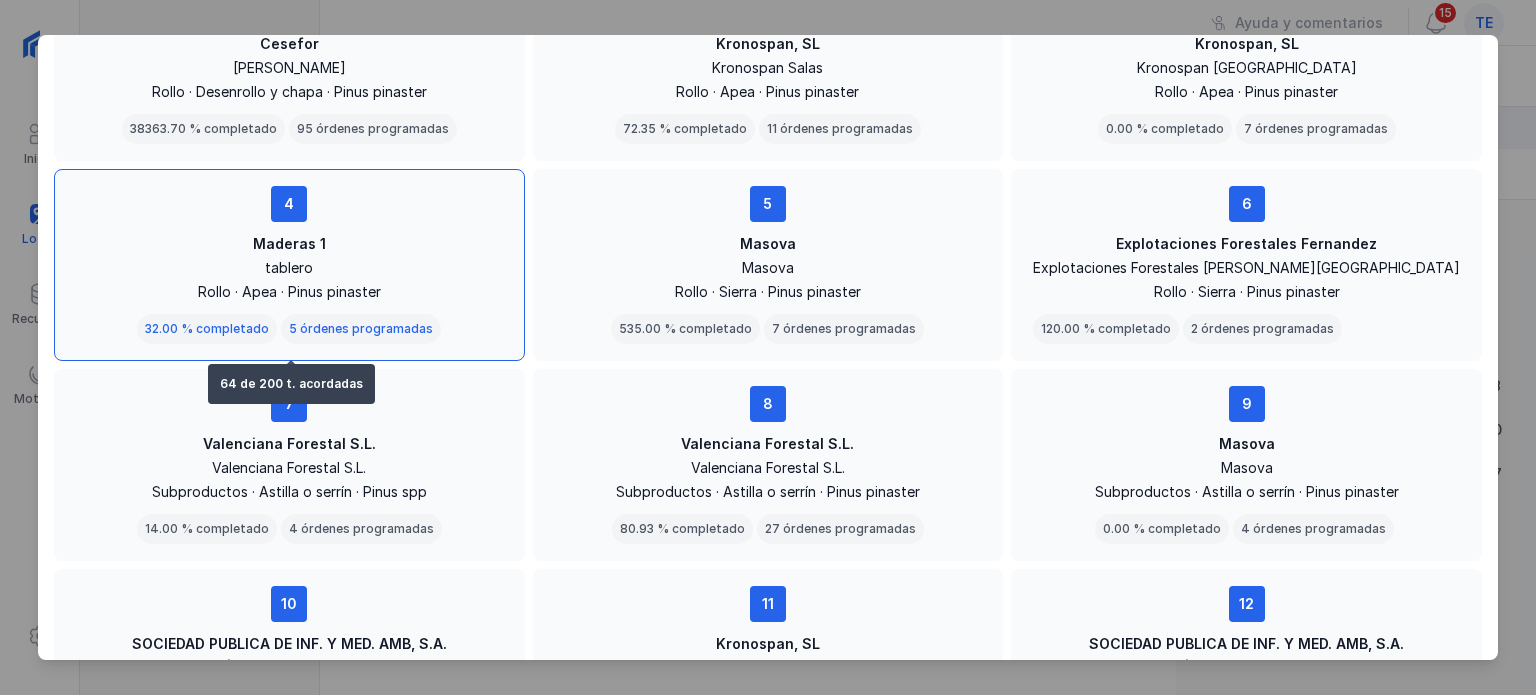 click on "Maderas 1" at bounding box center (289, 244) 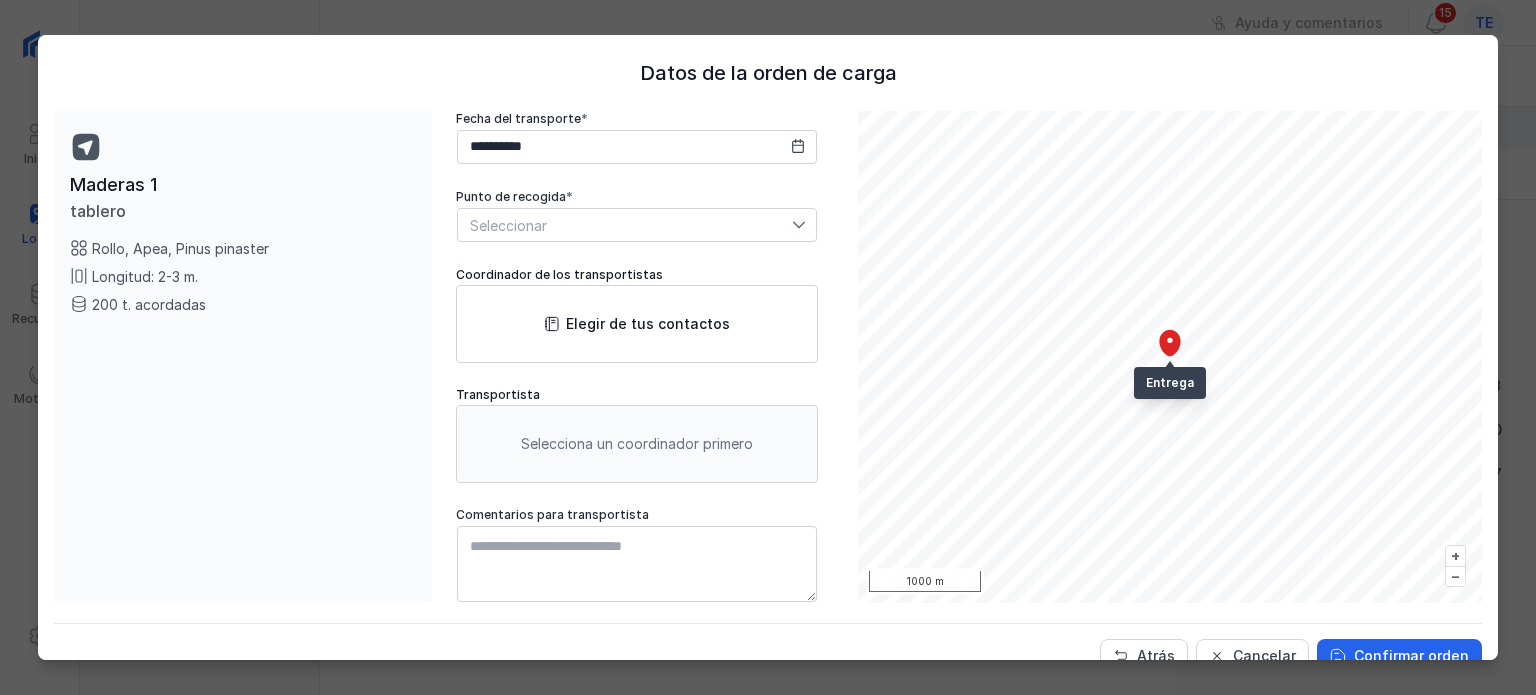click on "Seleccionar" at bounding box center (625, 225) 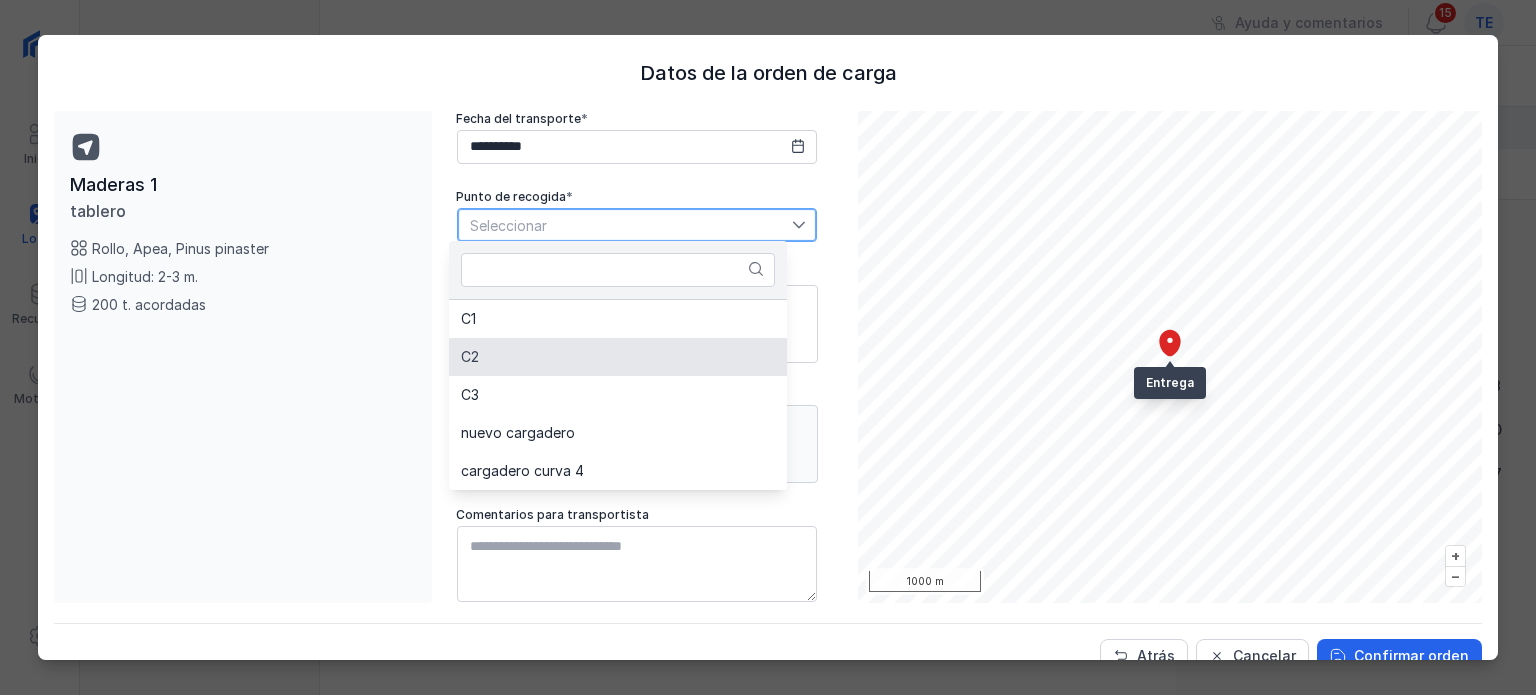 click on "C2" 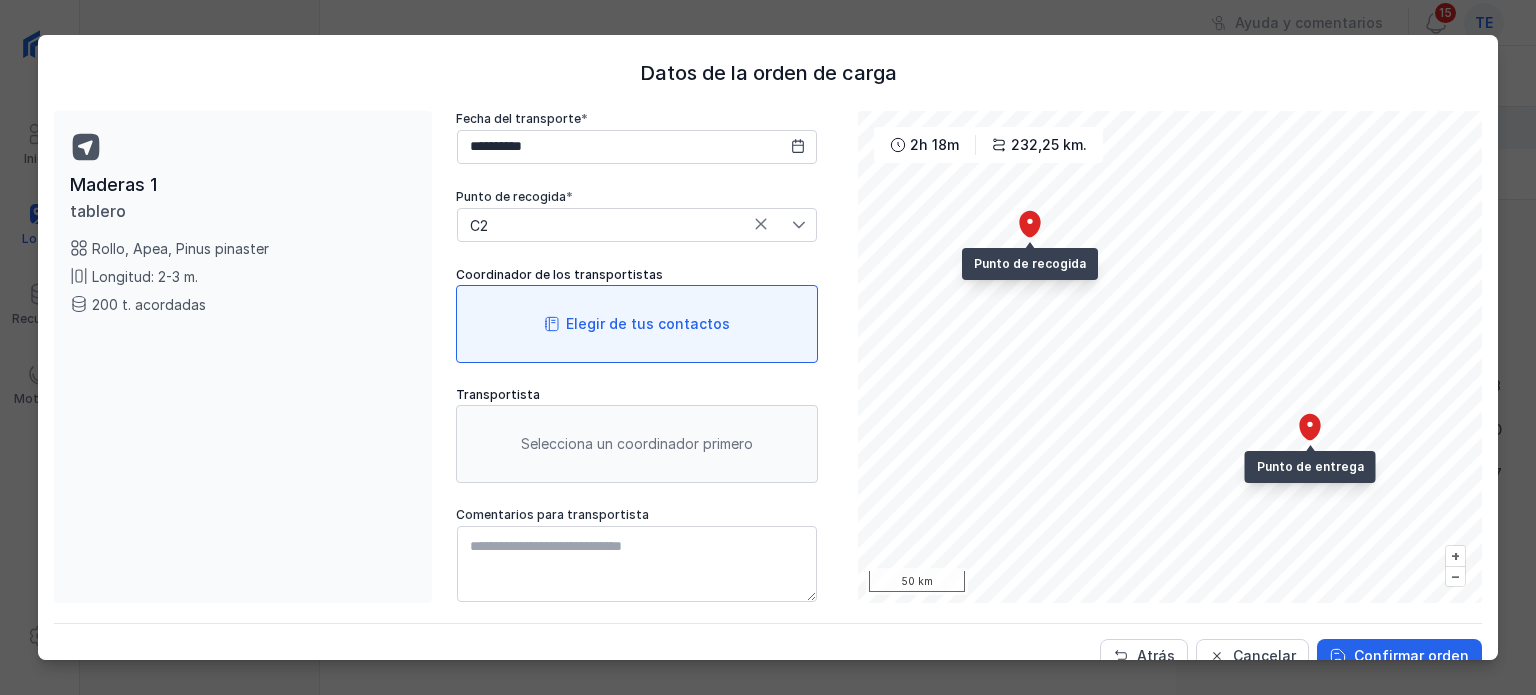click on "Elegir de tus contactos" at bounding box center (637, 324) 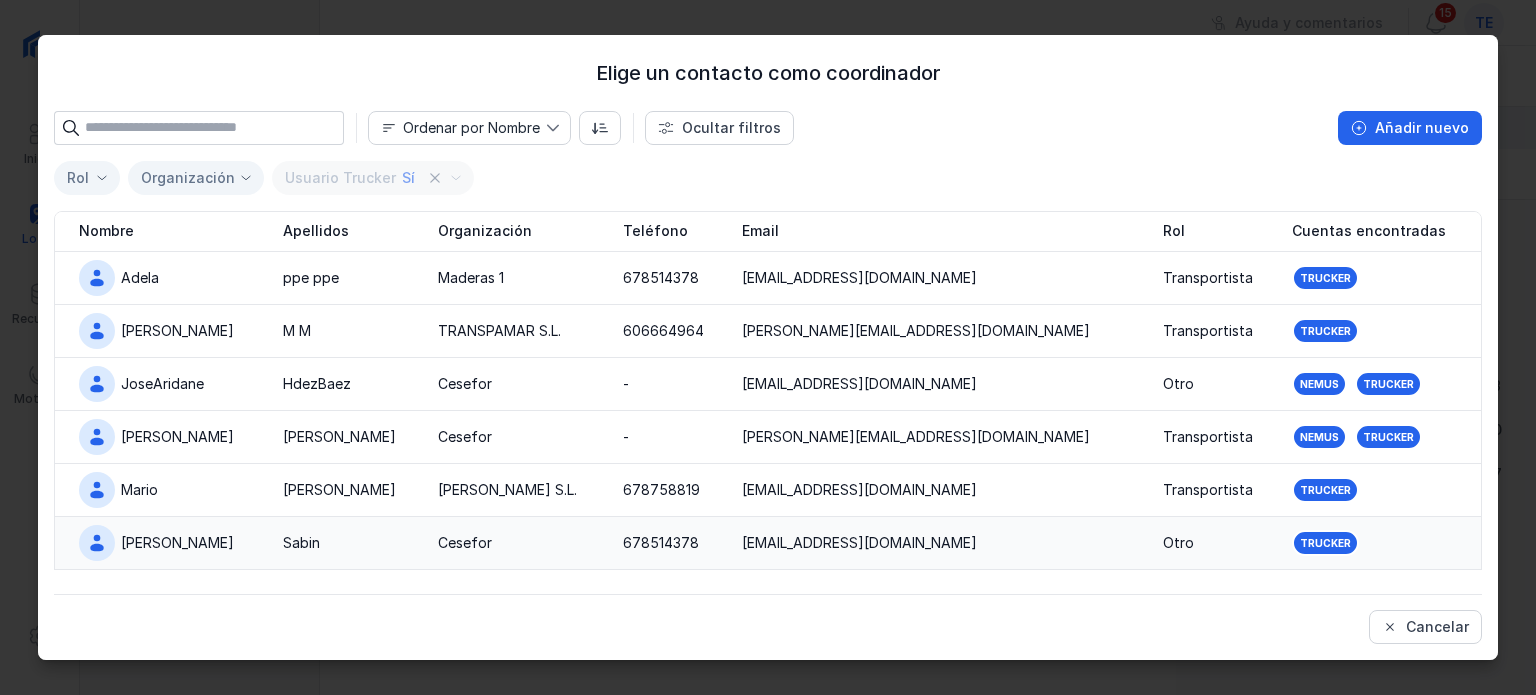 scroll, scrollTop: 117, scrollLeft: 0, axis: vertical 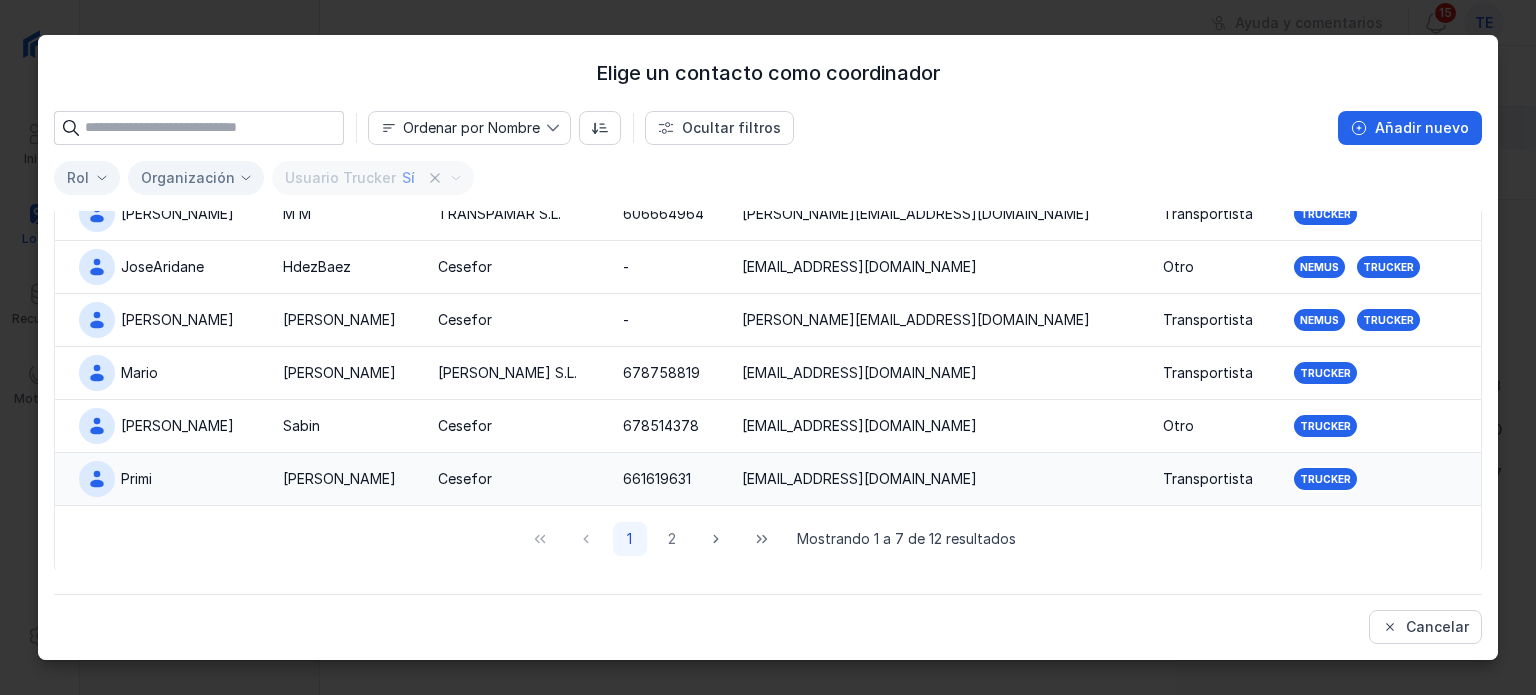 click on "[PERSON_NAME]" 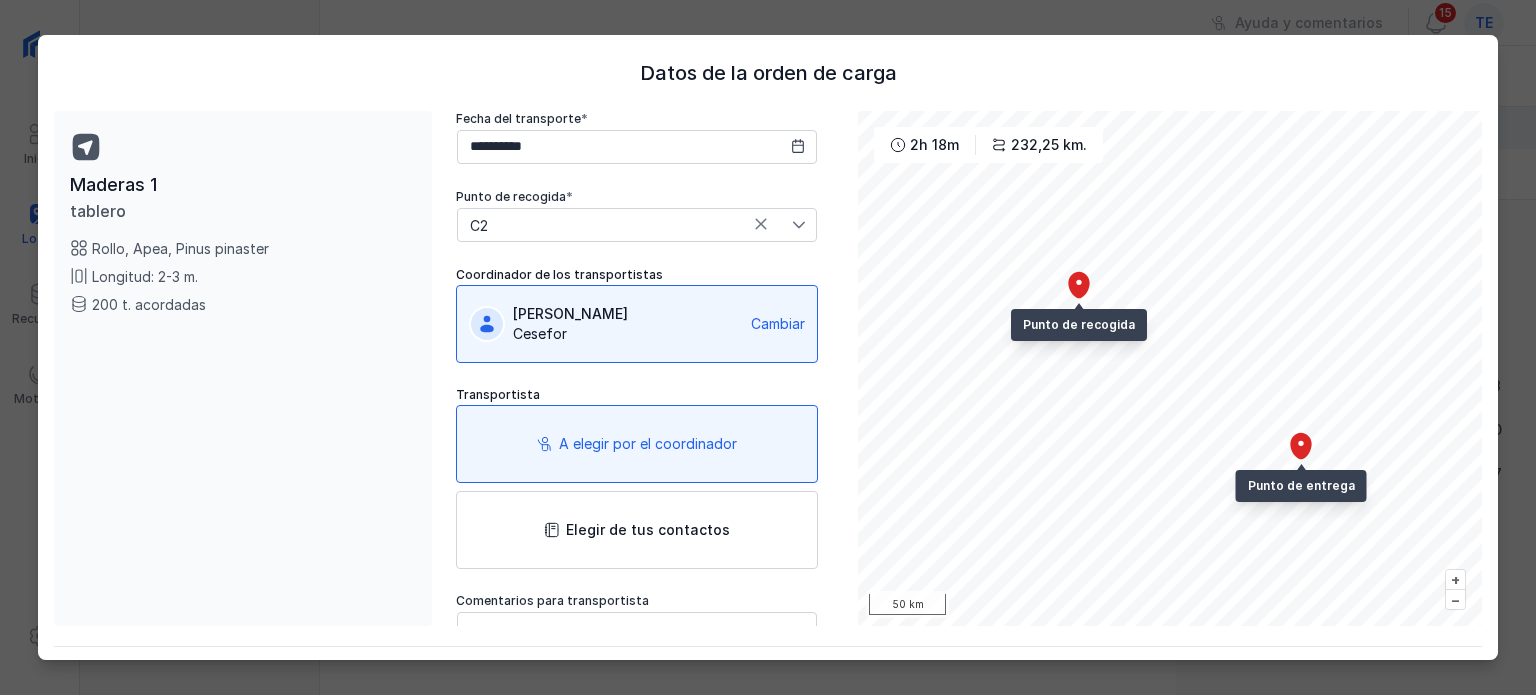 scroll, scrollTop: 36, scrollLeft: 0, axis: vertical 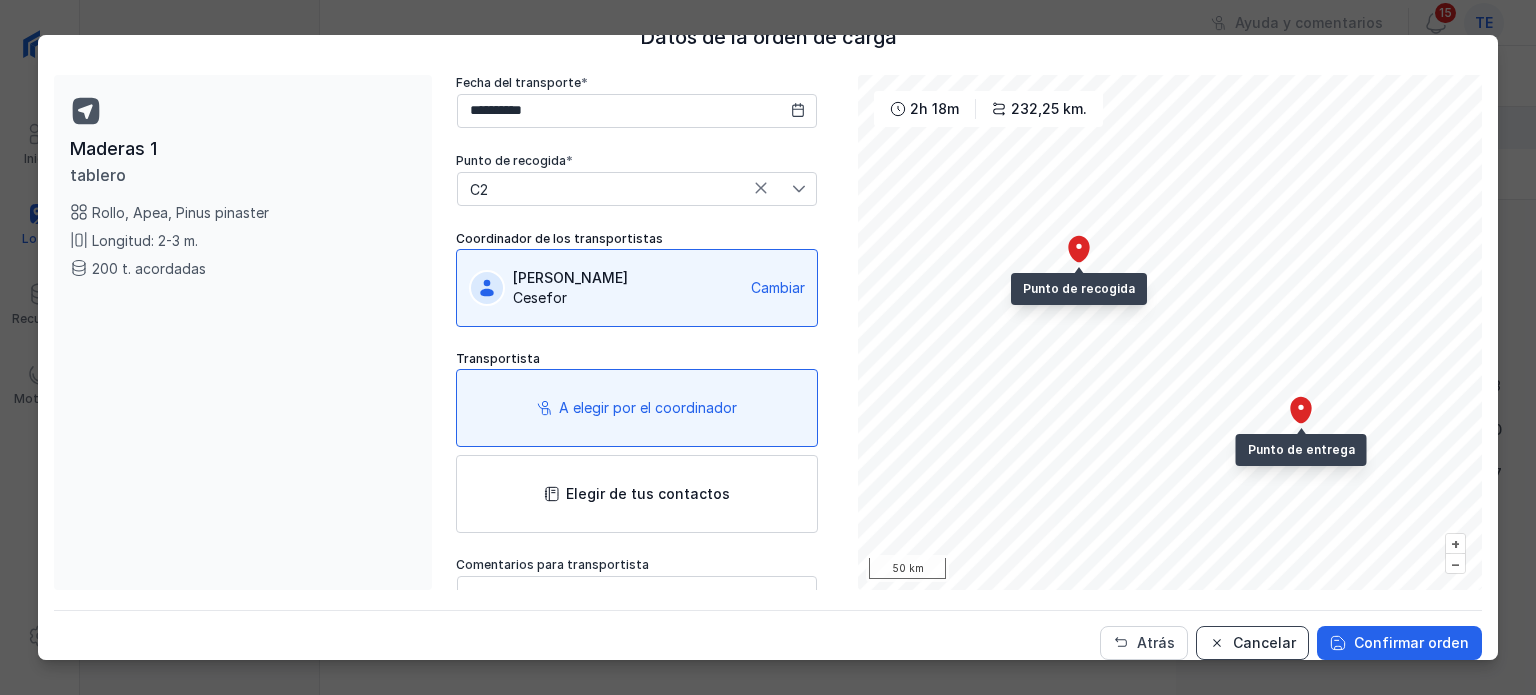 click on "Cancelar" 